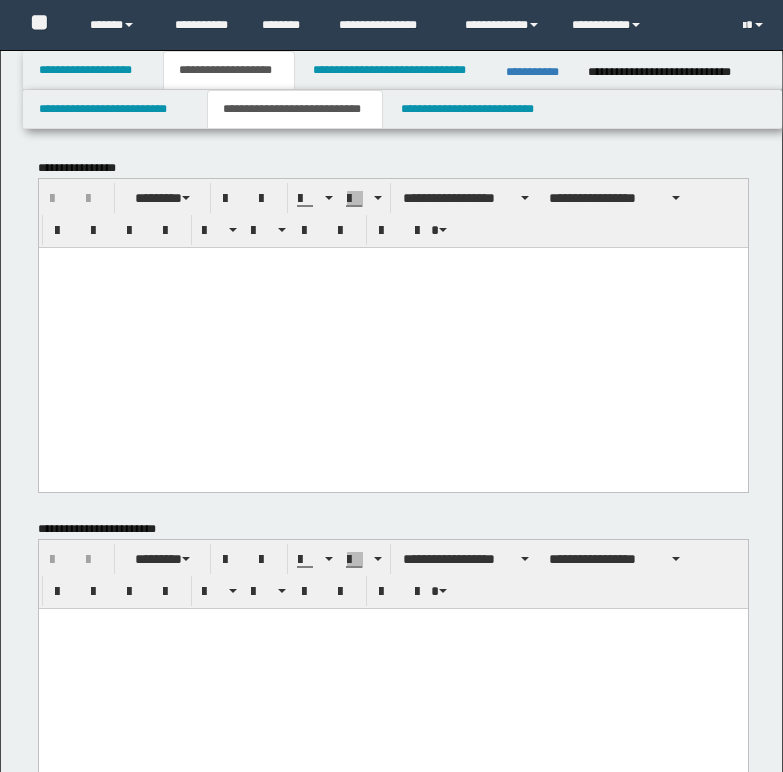 scroll, scrollTop: 0, scrollLeft: 0, axis: both 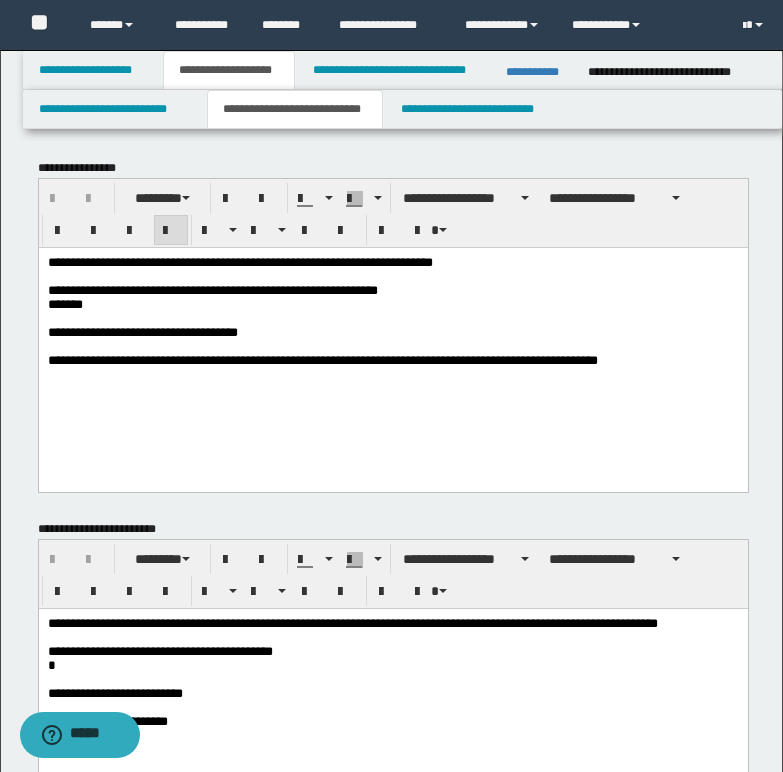 click on "*******" at bounding box center (64, 289) 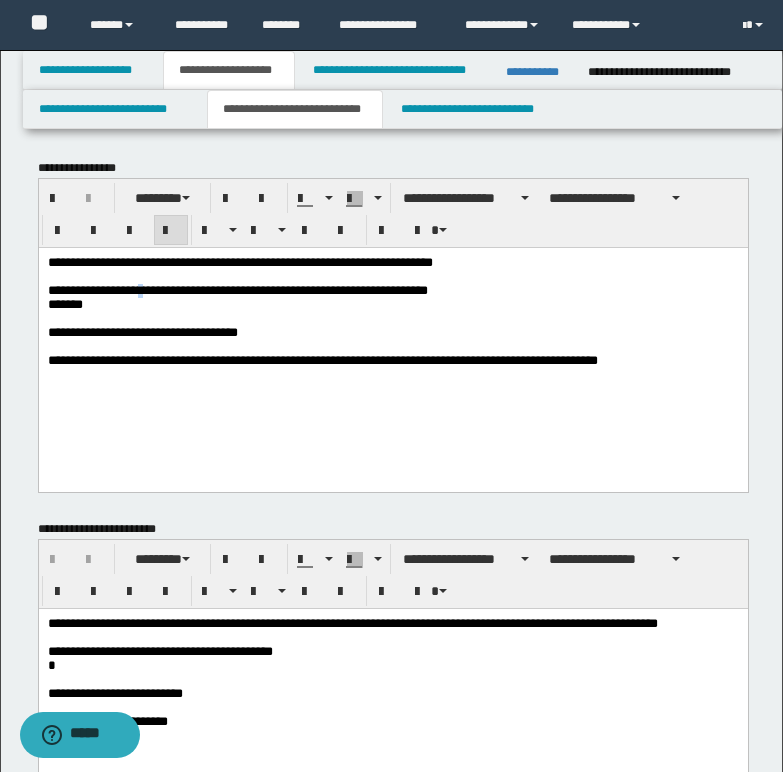 click on "**********" at bounding box center [279, 289] 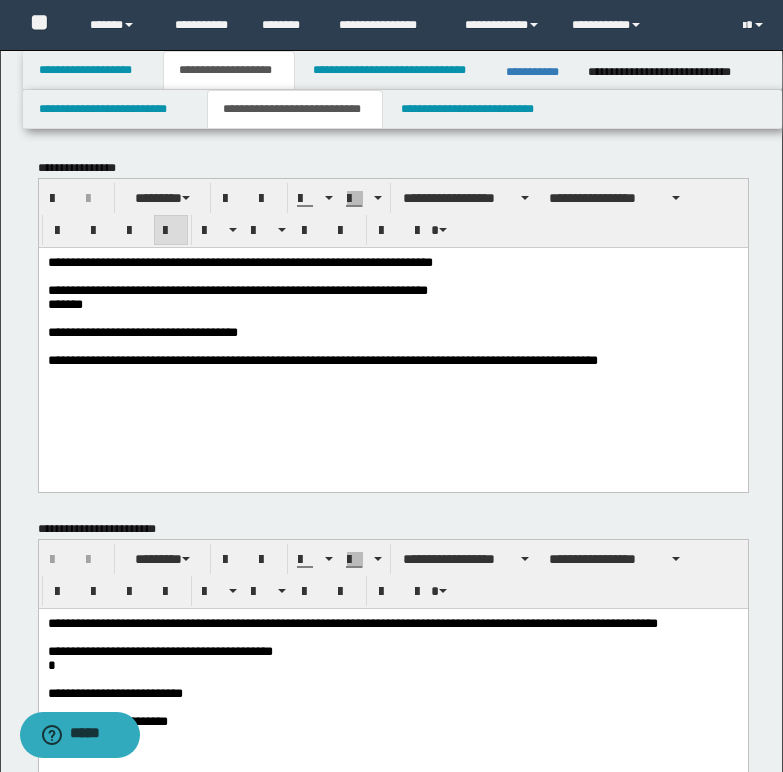 click on "**********" at bounding box center (239, 261) 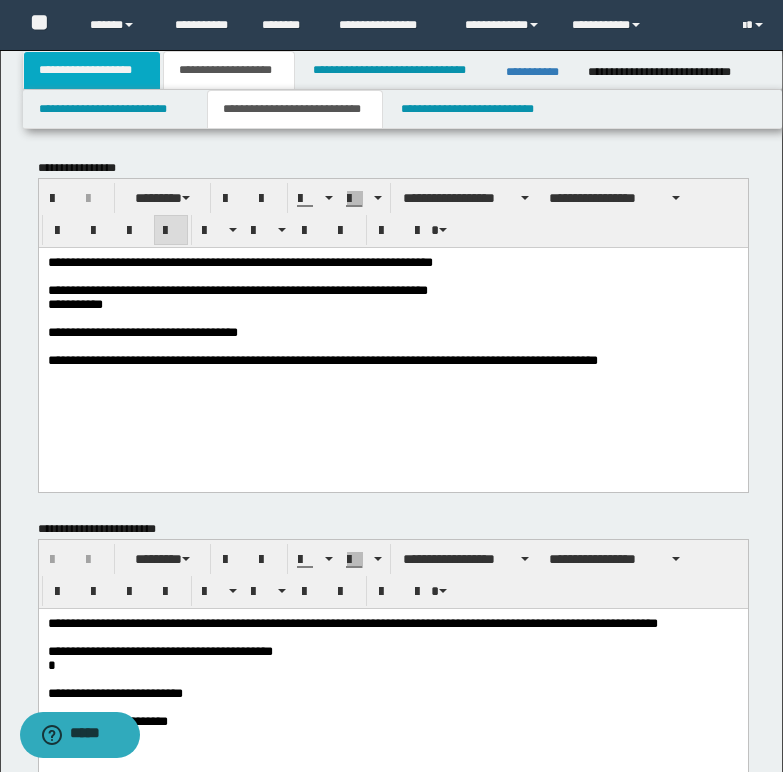 click on "**********" at bounding box center (92, 70) 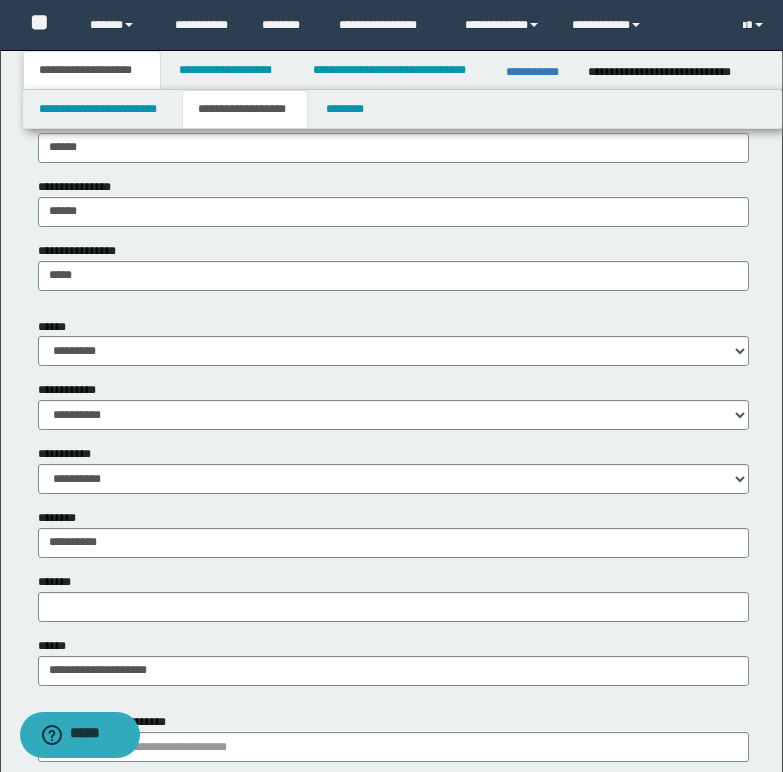 scroll, scrollTop: 600, scrollLeft: 0, axis: vertical 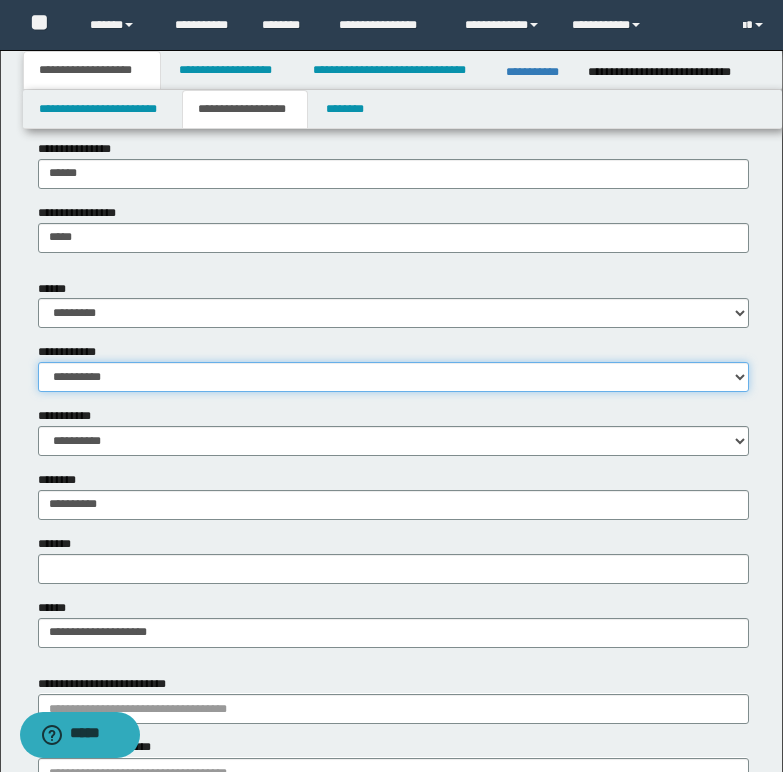 click on "**********" at bounding box center [393, 377] 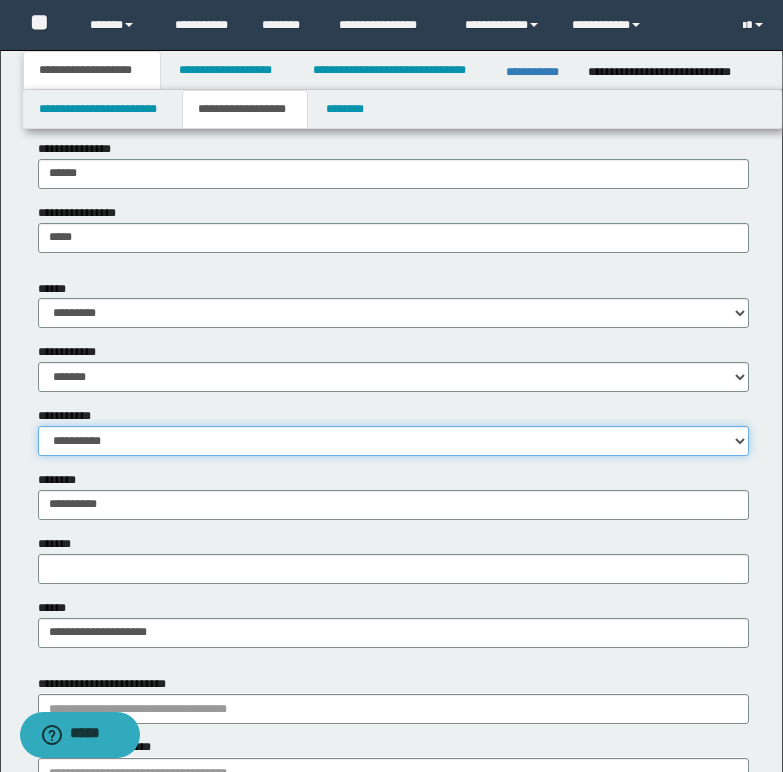 click on "**********" at bounding box center (393, 441) 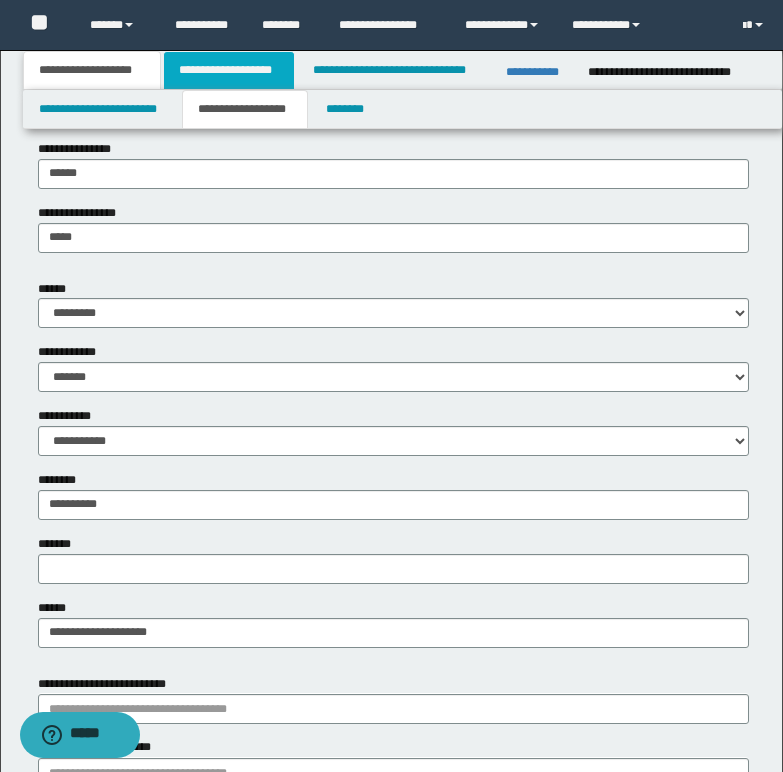 click on "**********" at bounding box center (229, 70) 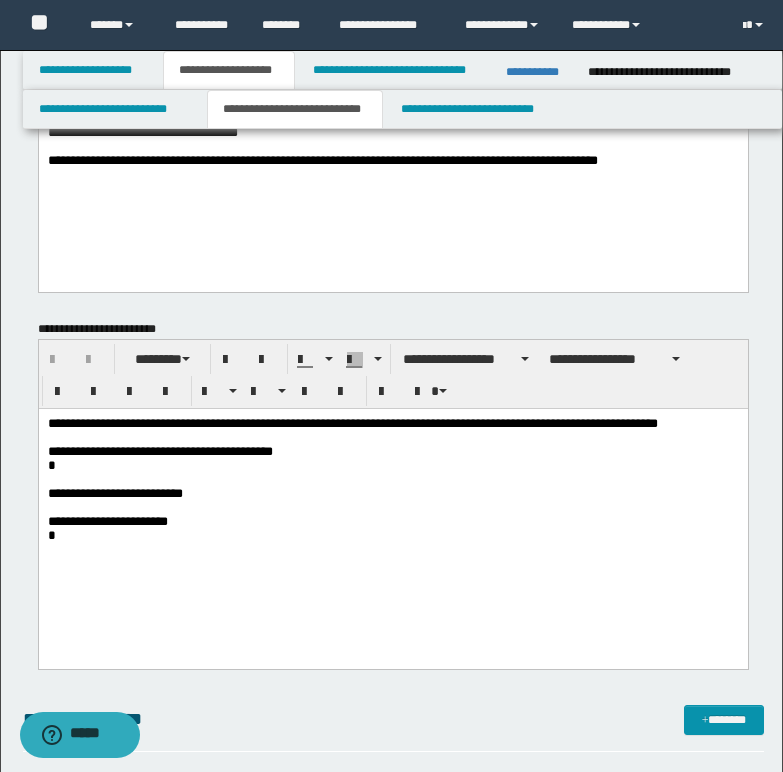scroll, scrollTop: 100, scrollLeft: 0, axis: vertical 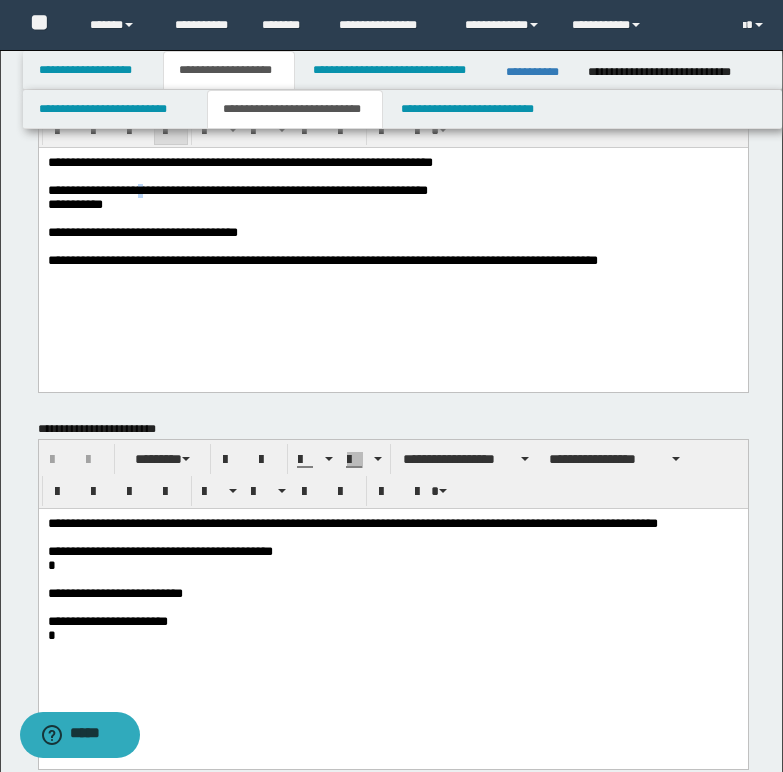 click on "**********" at bounding box center (279, 189) 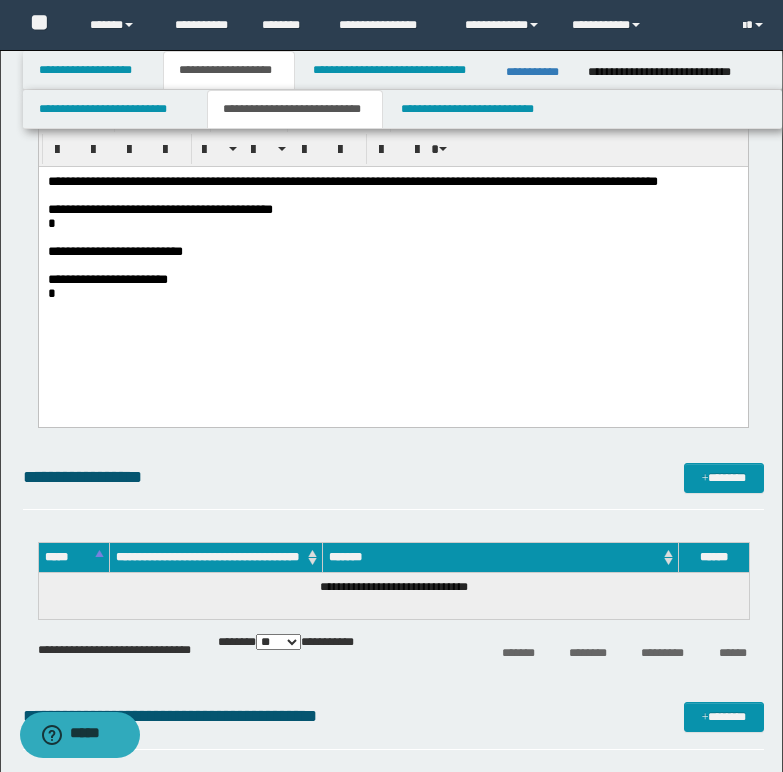 scroll, scrollTop: 500, scrollLeft: 0, axis: vertical 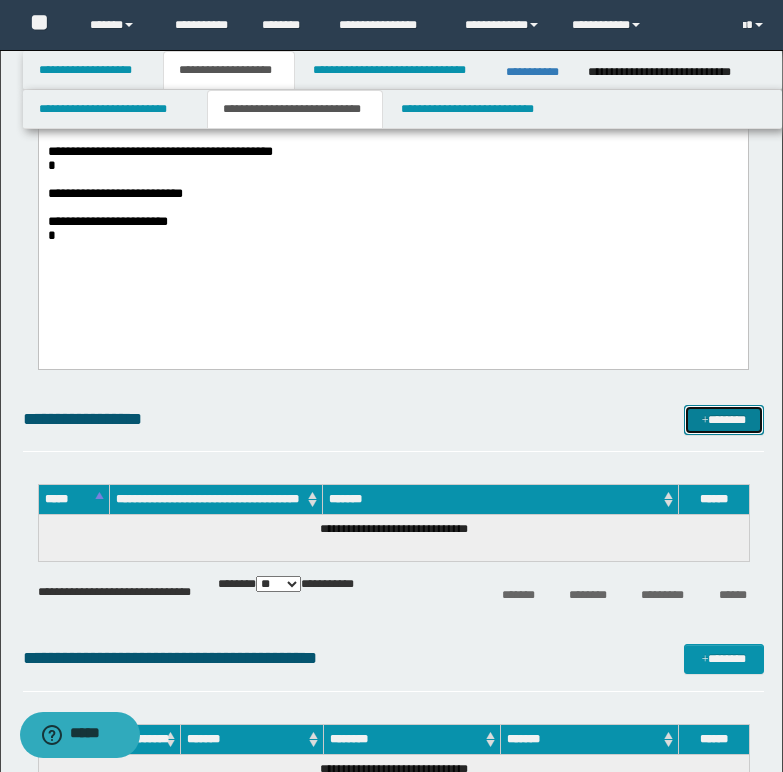 click on "*******" at bounding box center (724, 420) 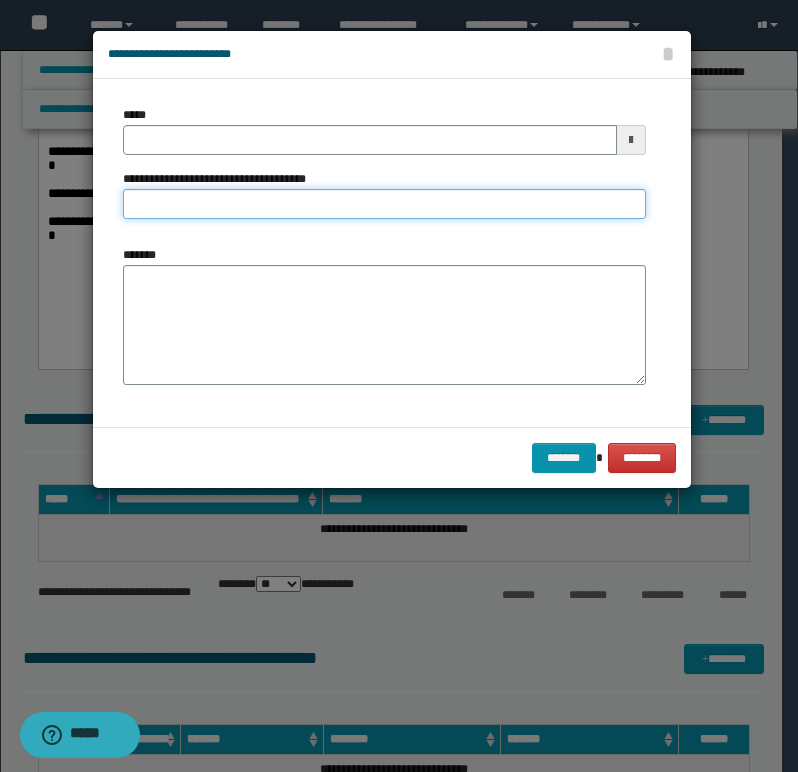 click on "**********" at bounding box center (384, 204) 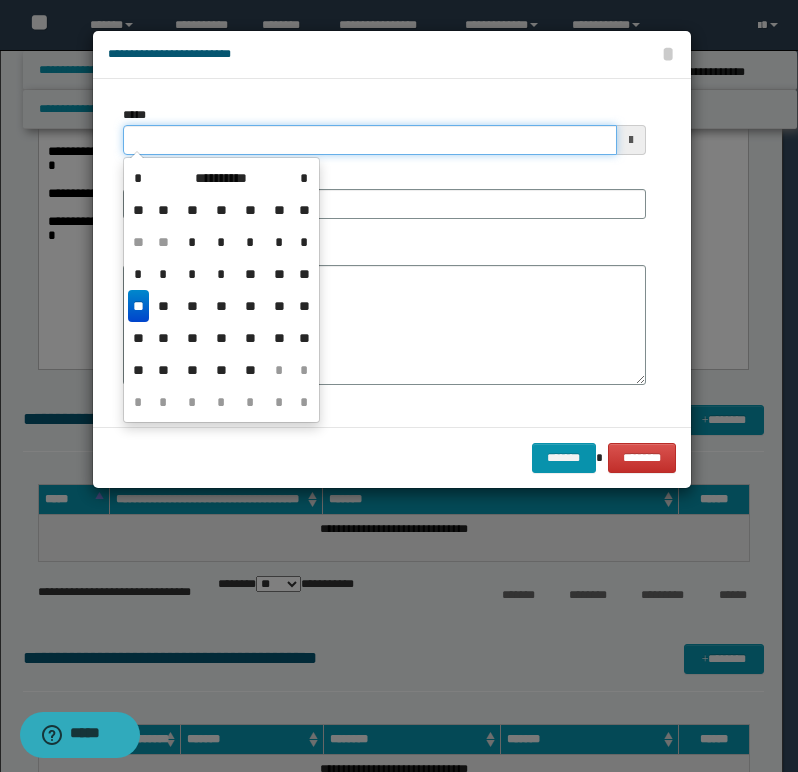 click on "*****" at bounding box center (370, 140) 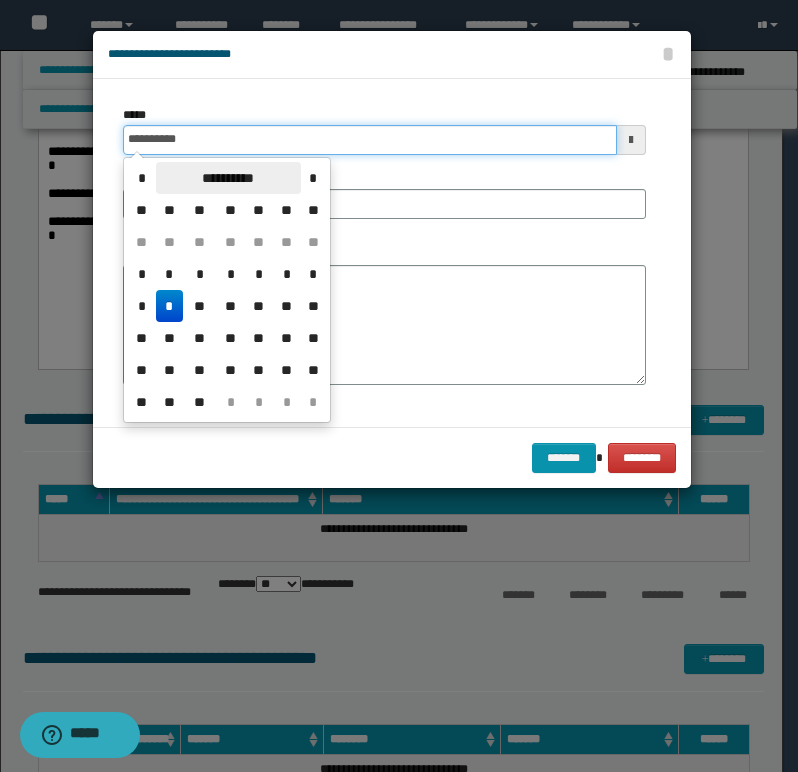 type on "**********" 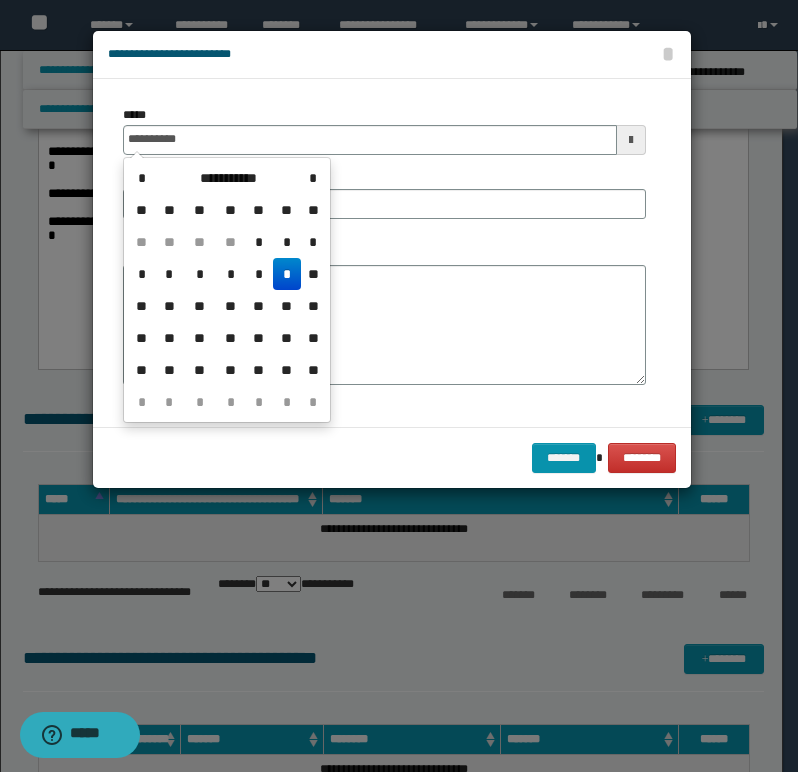click on "*" at bounding box center (287, 274) 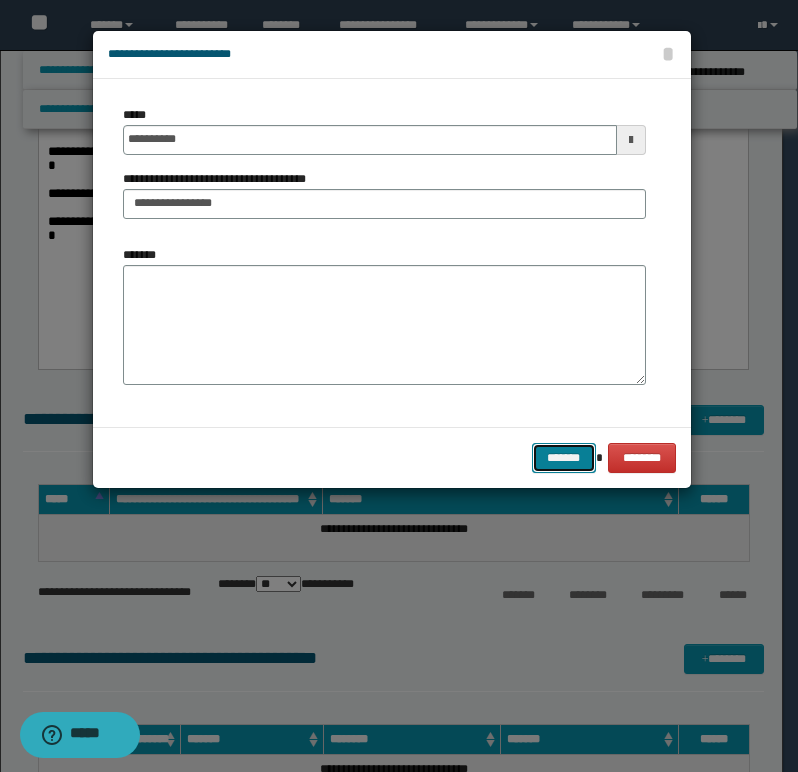click on "*******" at bounding box center (564, 458) 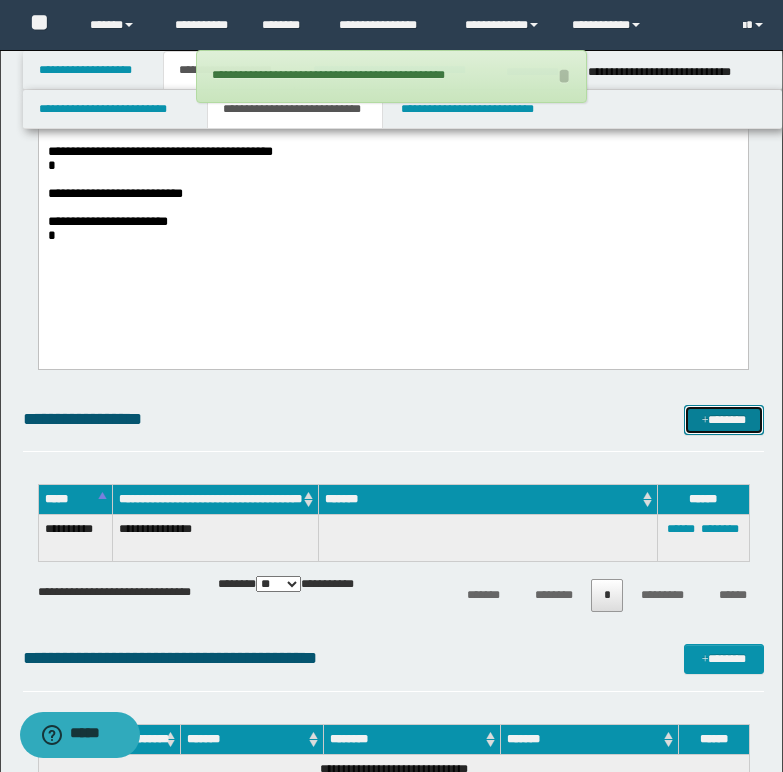 click at bounding box center [705, 421] 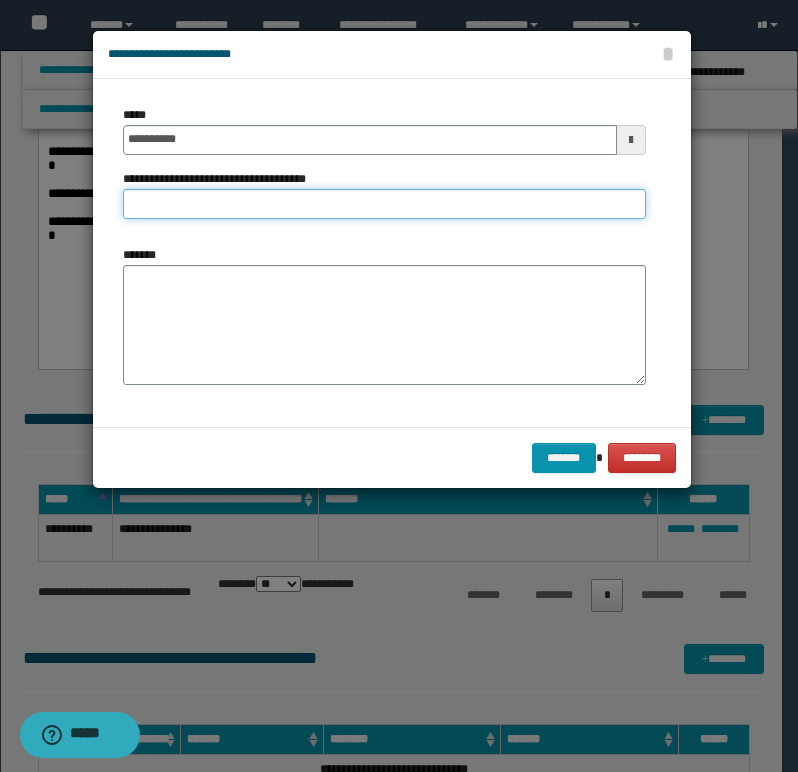click on "**********" at bounding box center [384, 204] 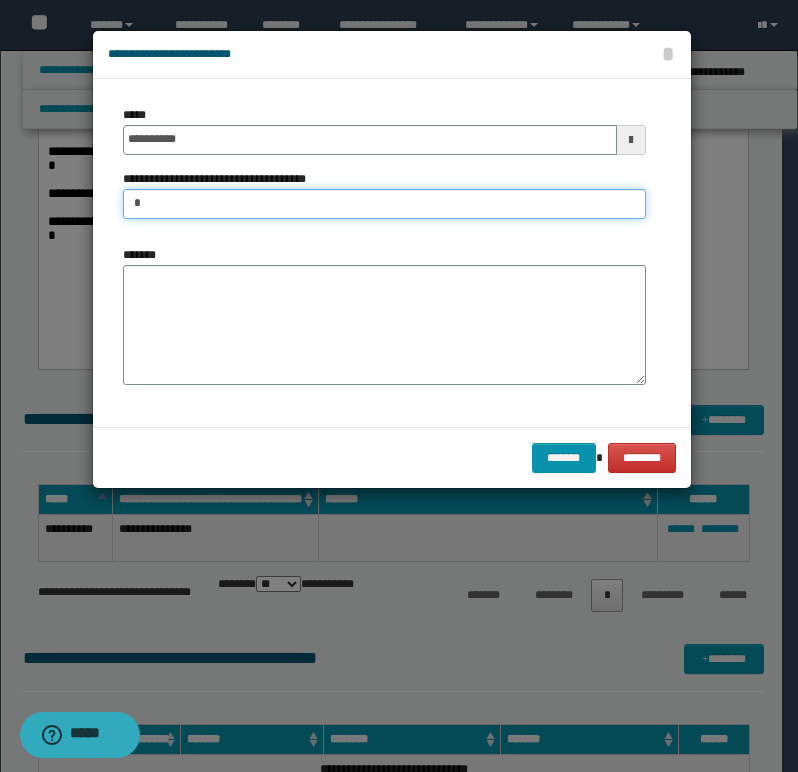 type on "**********" 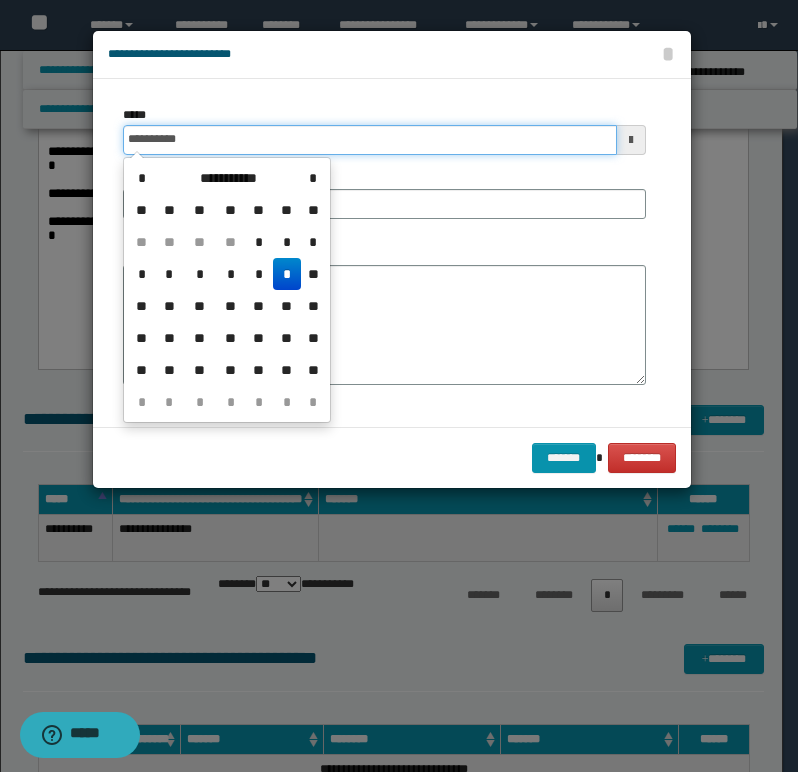 click on "**********" at bounding box center [370, 140] 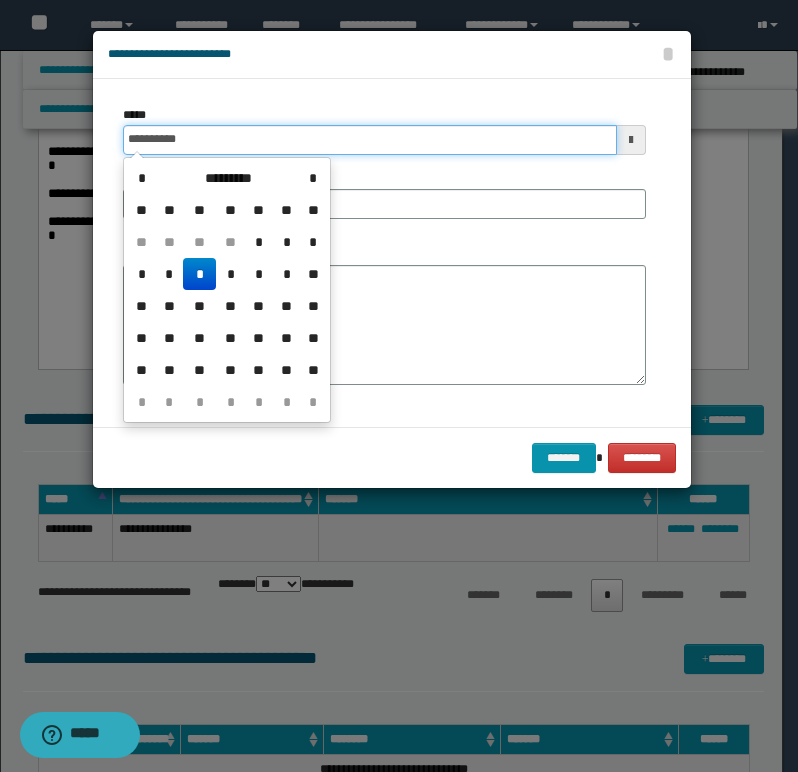 type on "**********" 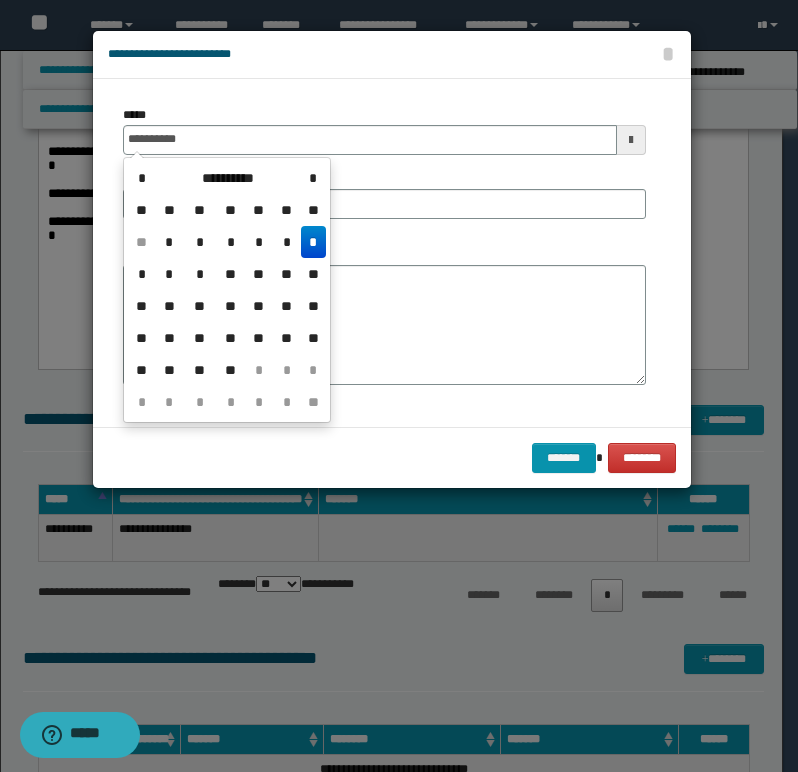 click on "*" at bounding box center (313, 242) 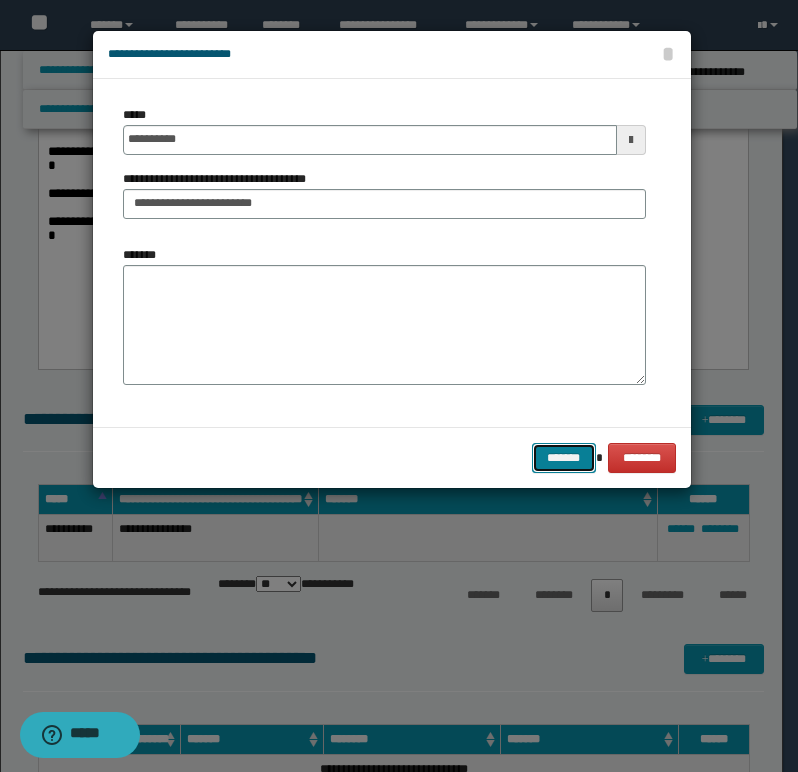click on "*******" at bounding box center [564, 458] 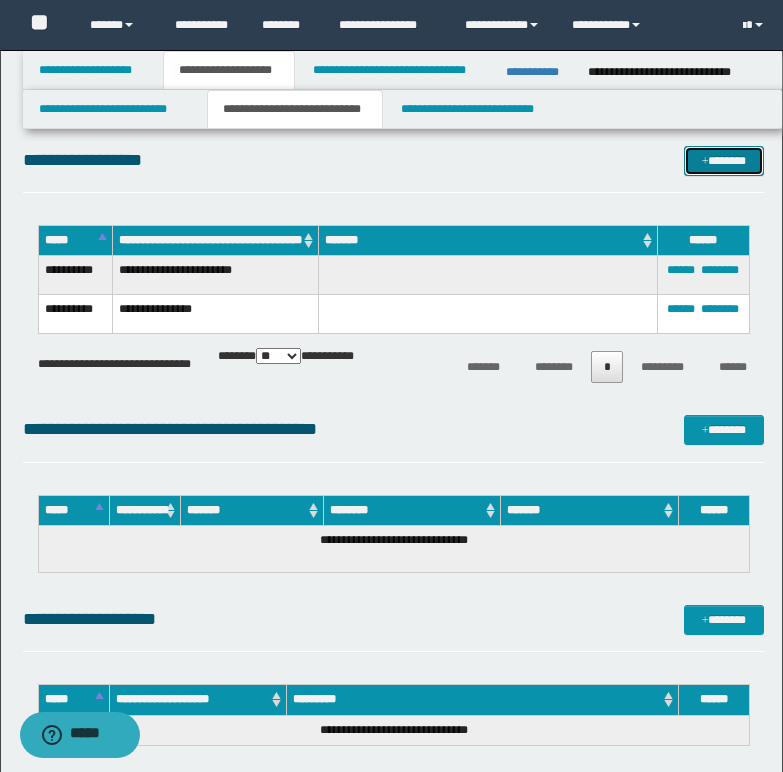 scroll, scrollTop: 800, scrollLeft: 0, axis: vertical 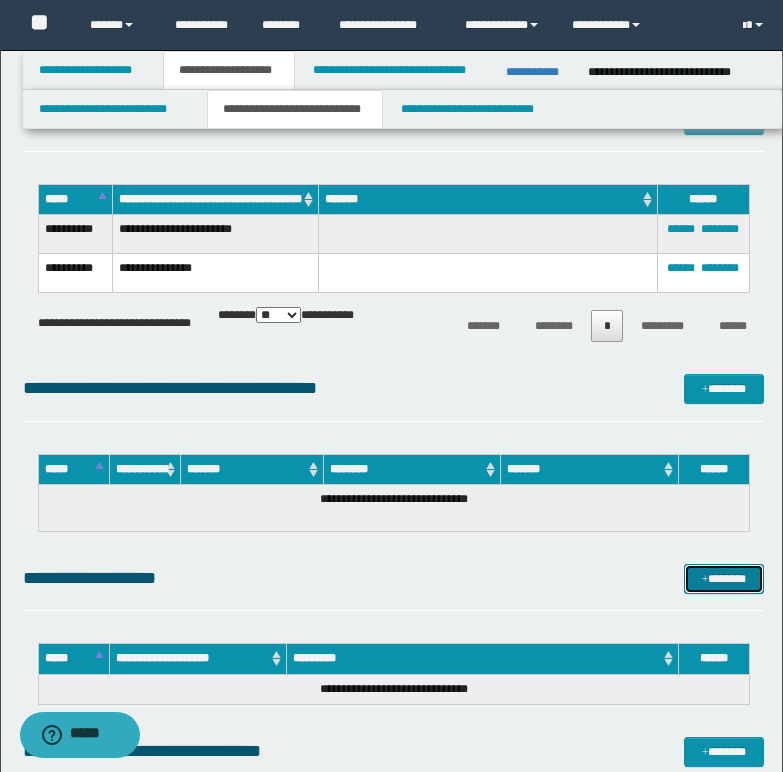 click on "*******" at bounding box center (724, 579) 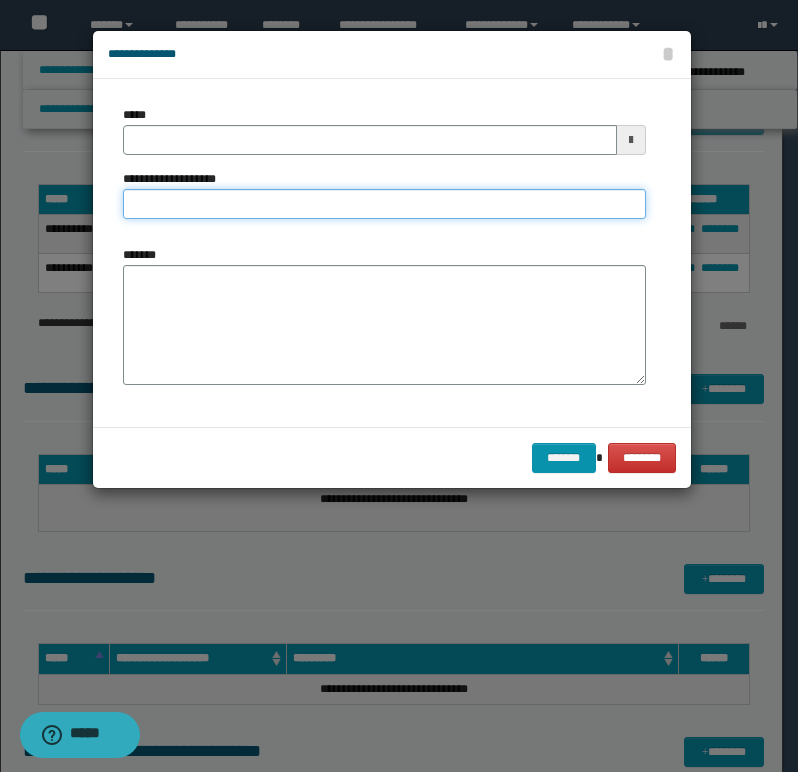 click on "**********" at bounding box center [384, 204] 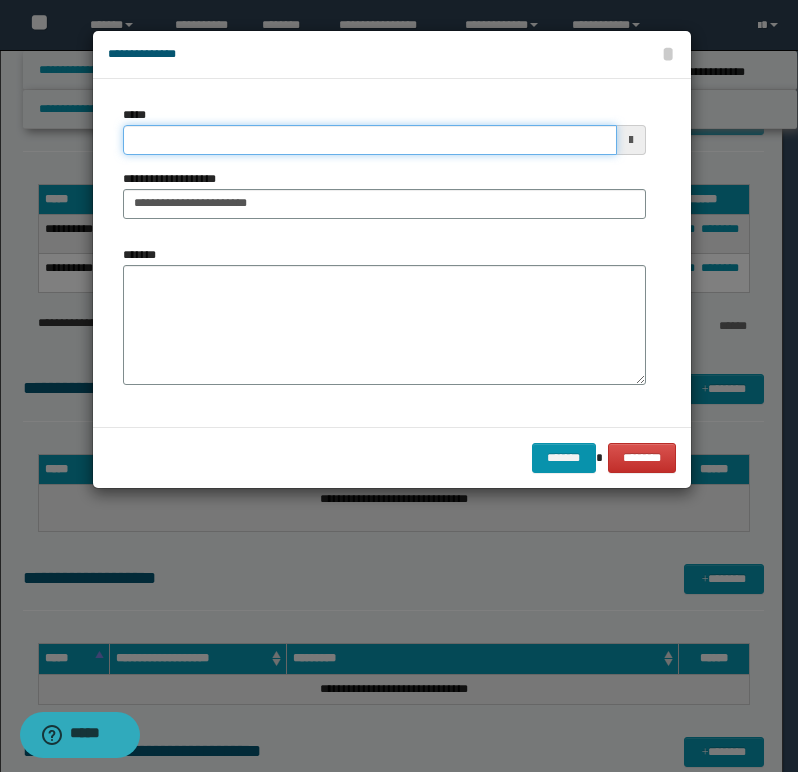 click on "*****" at bounding box center (370, 140) 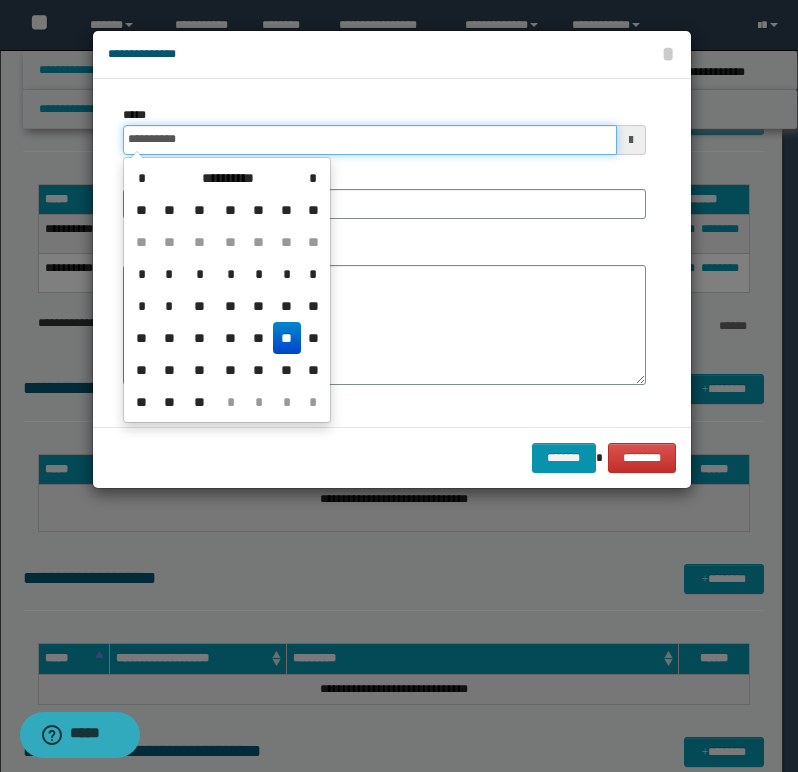 type on "**********" 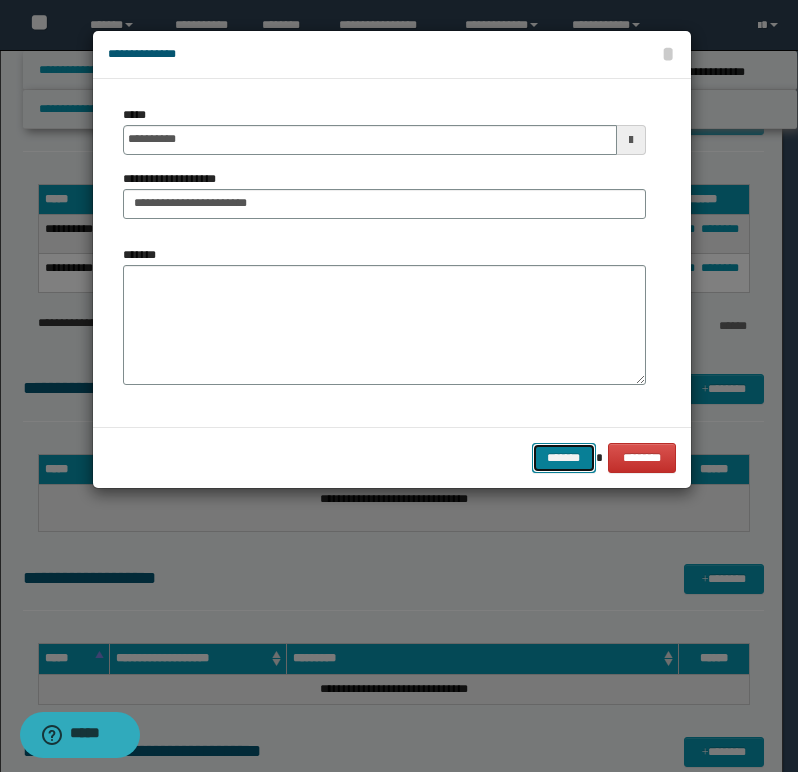 click on "*******" at bounding box center [564, 458] 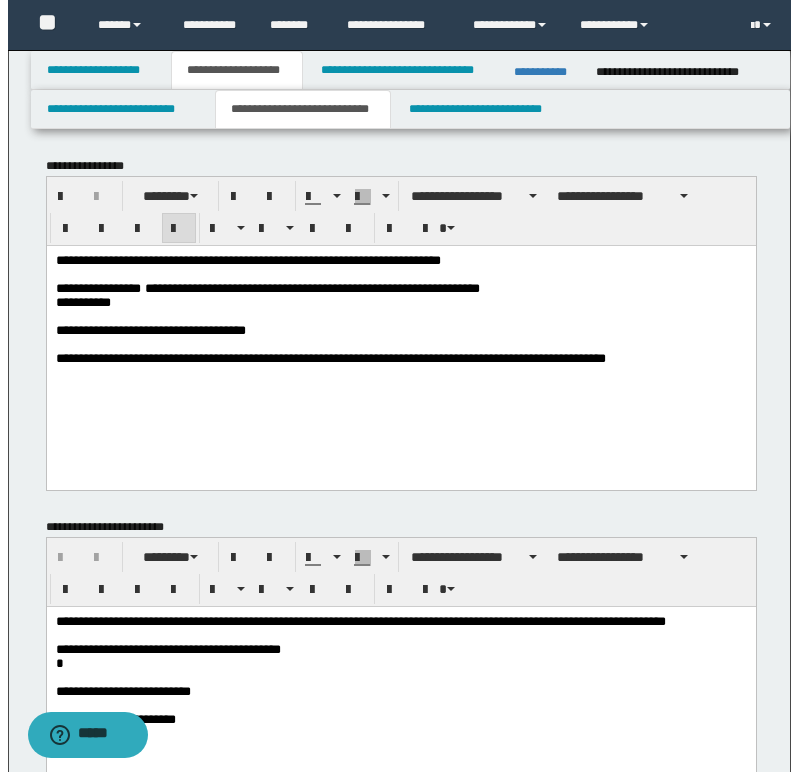 scroll, scrollTop: 0, scrollLeft: 0, axis: both 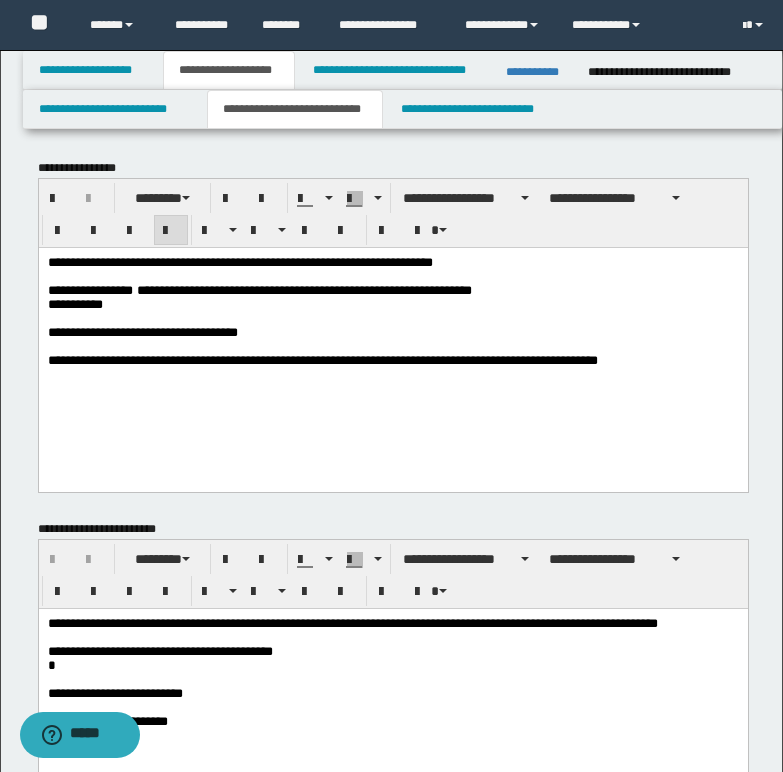 click on "**********" at bounding box center (301, 289) 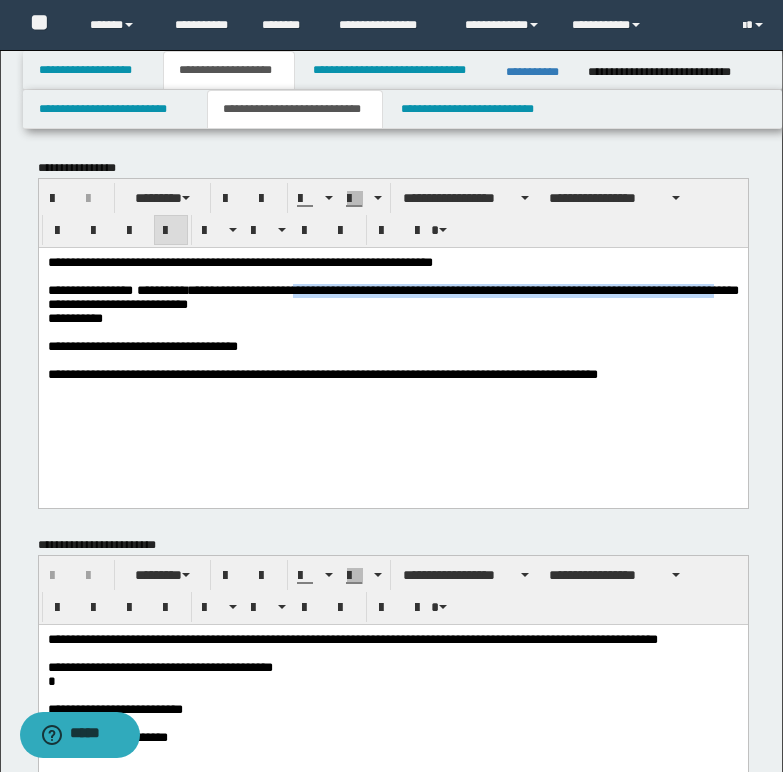 drag, startPoint x: 342, startPoint y: 293, endPoint x: 111, endPoint y: 309, distance: 231.55345 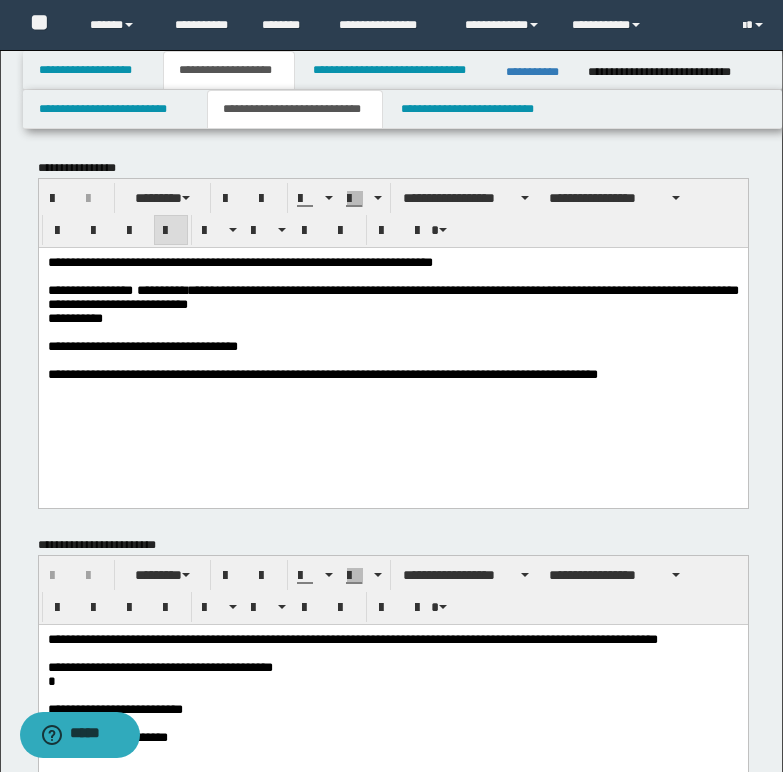 drag, startPoint x: 90, startPoint y: 321, endPoint x: 353, endPoint y: 296, distance: 264.18555 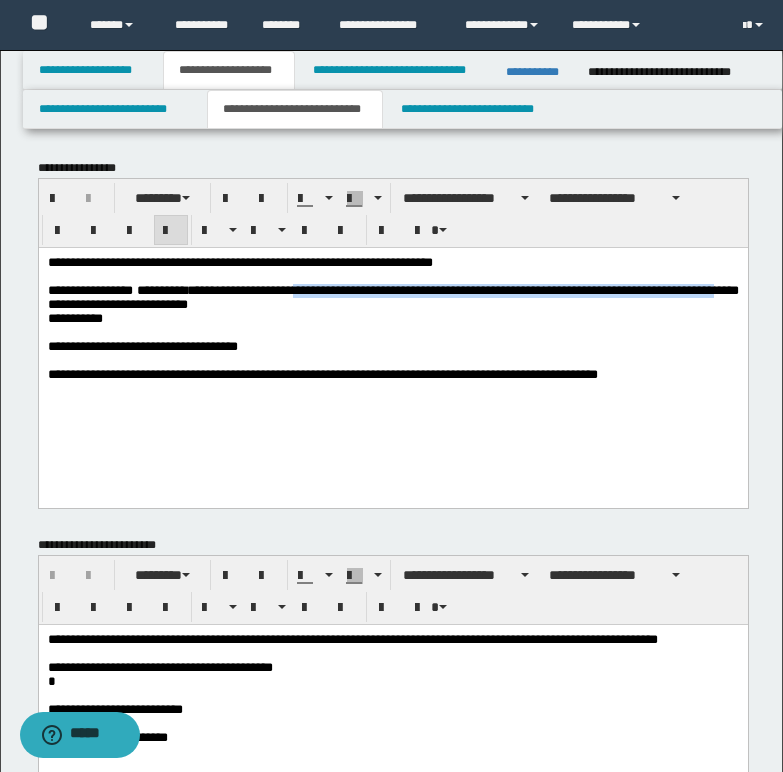 drag, startPoint x: 342, startPoint y: 298, endPoint x: 110, endPoint y: 312, distance: 232.42203 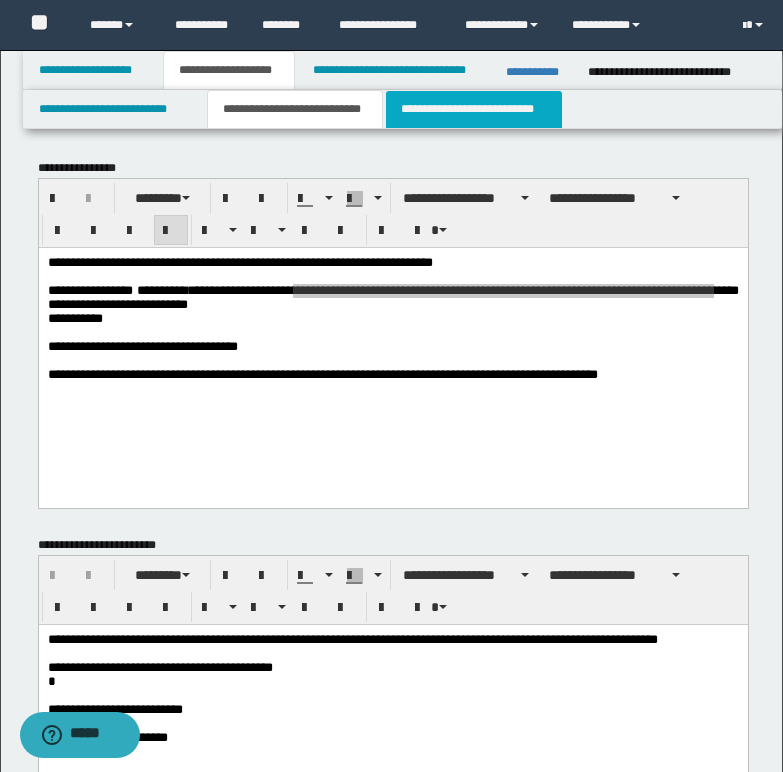 click on "**********" at bounding box center [474, 109] 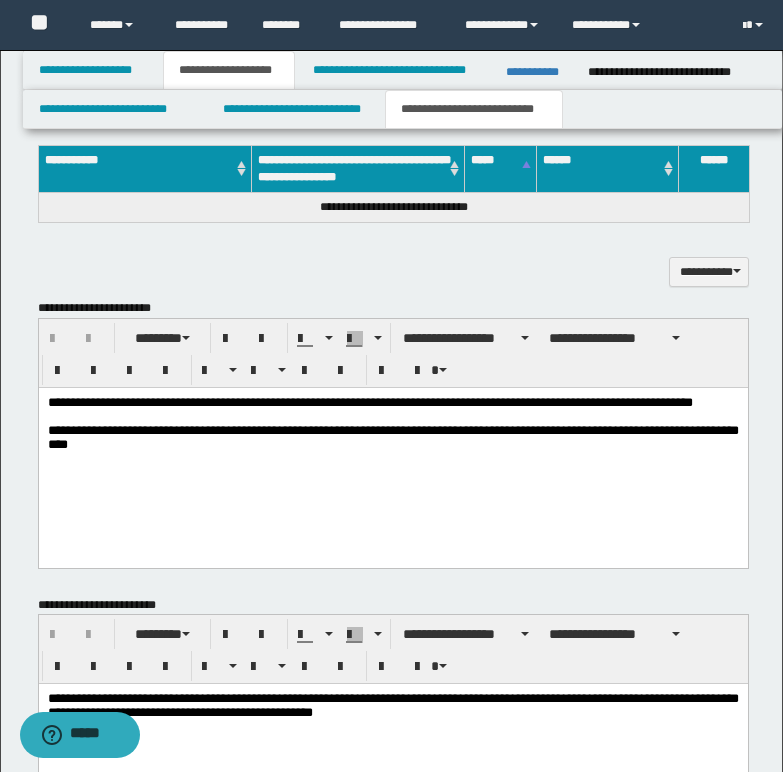 scroll, scrollTop: 1000, scrollLeft: 0, axis: vertical 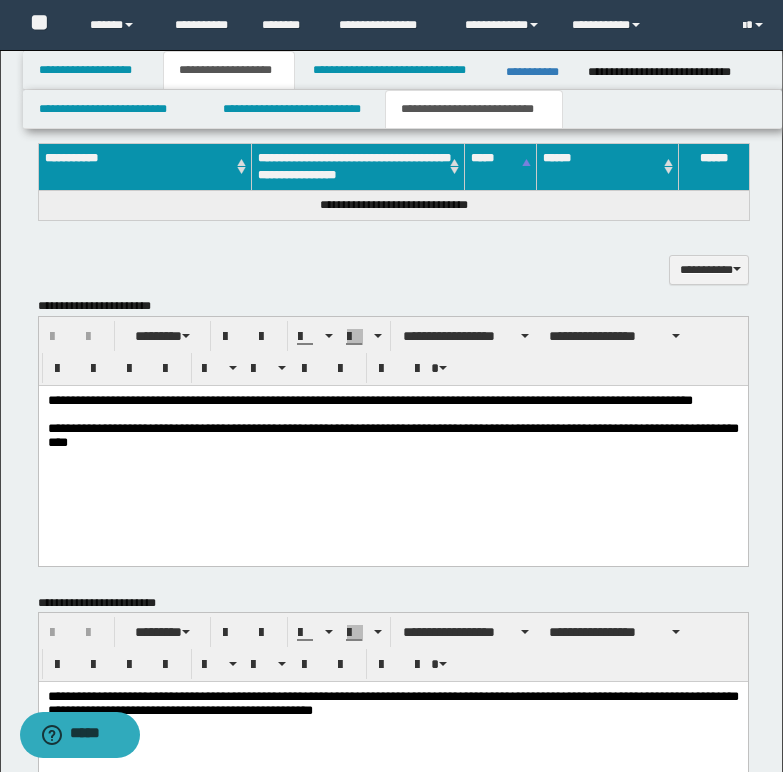 click on "*********" at bounding box center [604, 399] 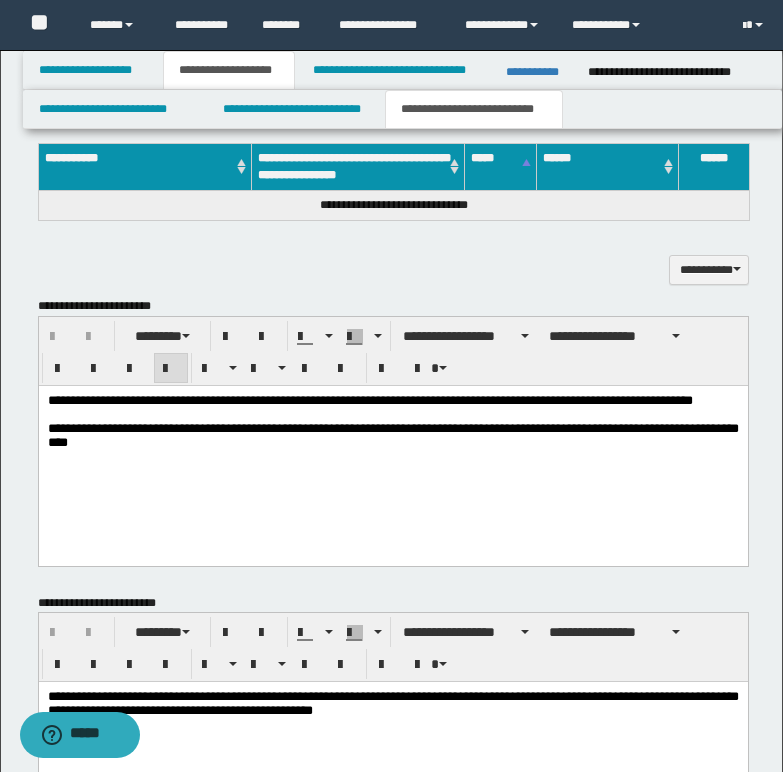 type 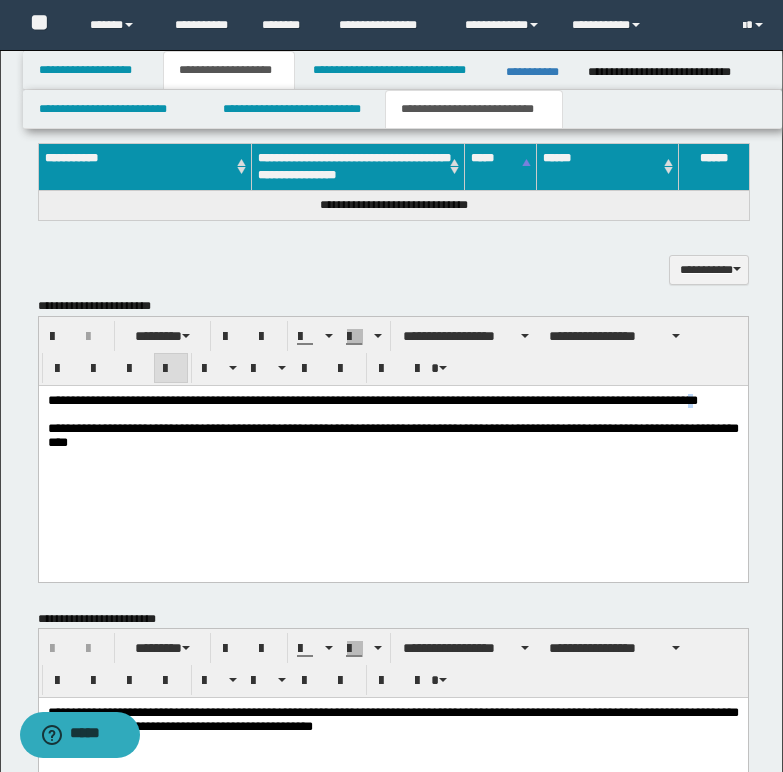 click on "********" at bounding box center [677, 399] 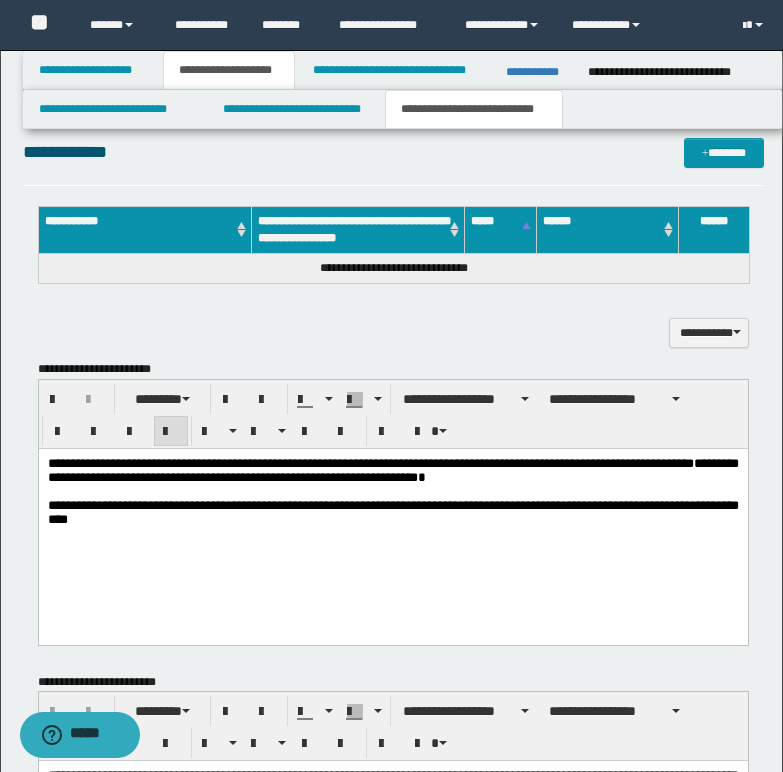 scroll, scrollTop: 900, scrollLeft: 0, axis: vertical 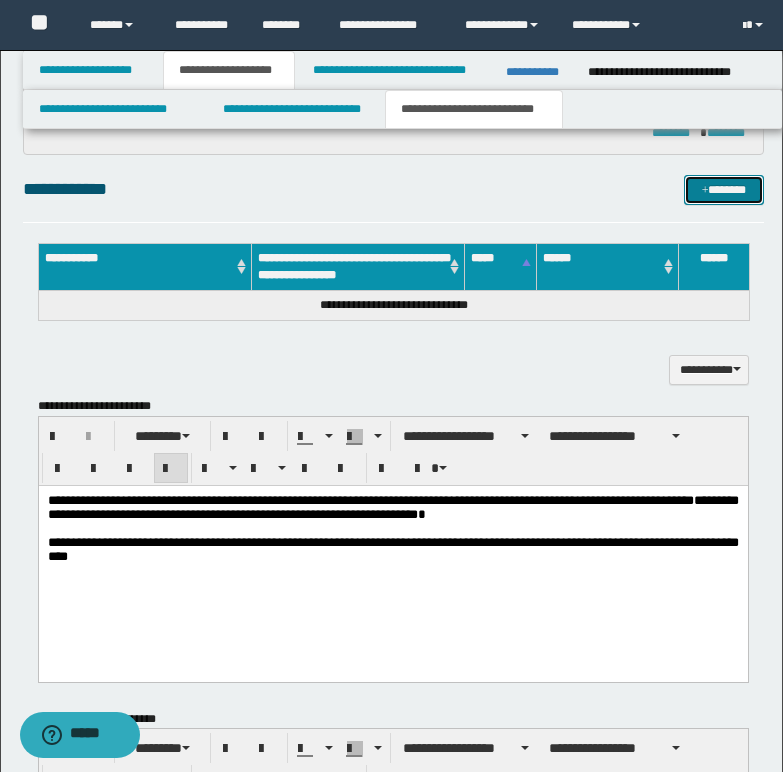 click on "*******" at bounding box center [724, 190] 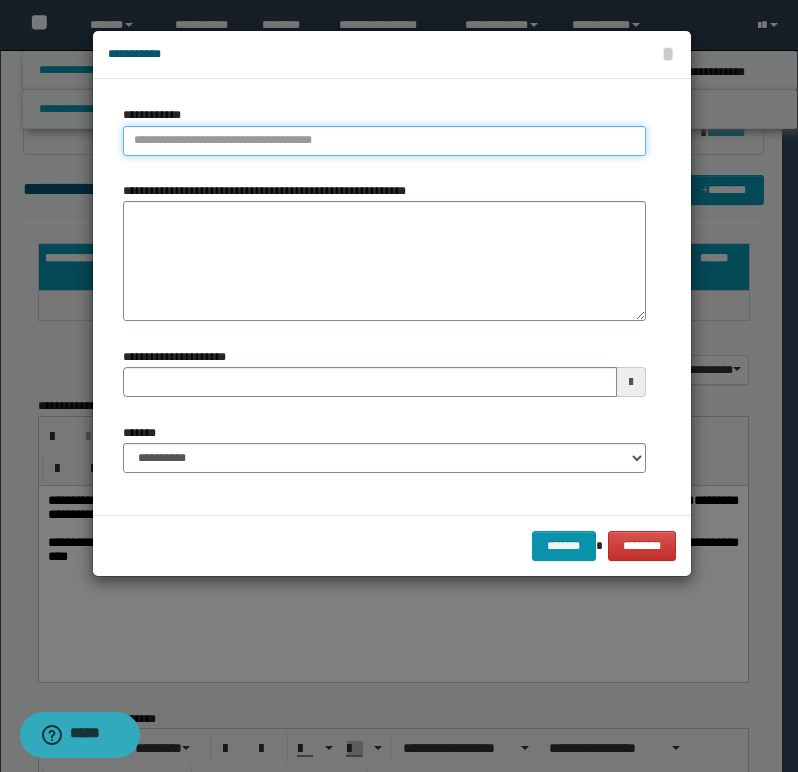 click on "**********" at bounding box center [384, 141] 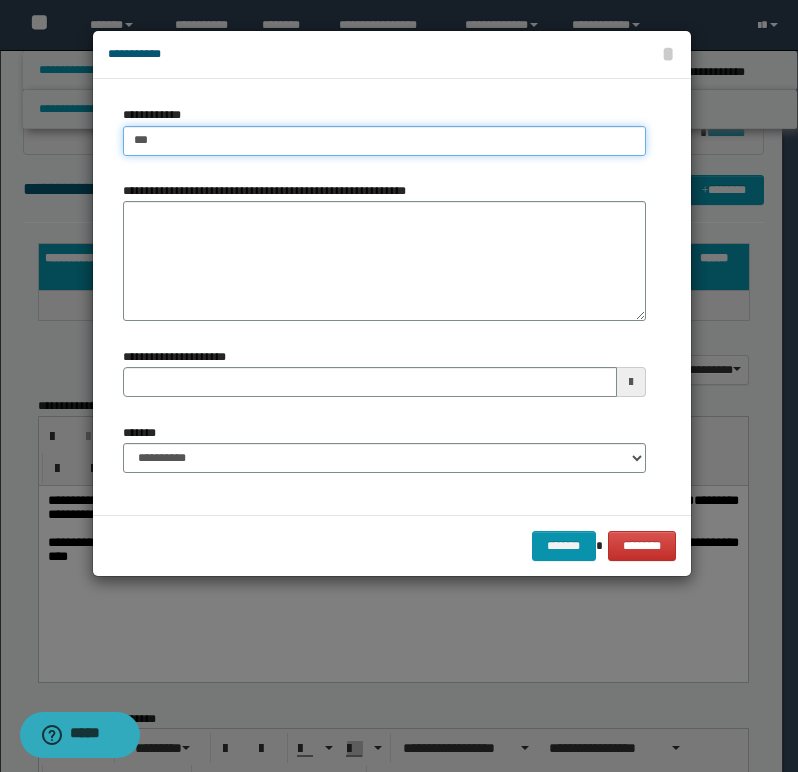 type on "****" 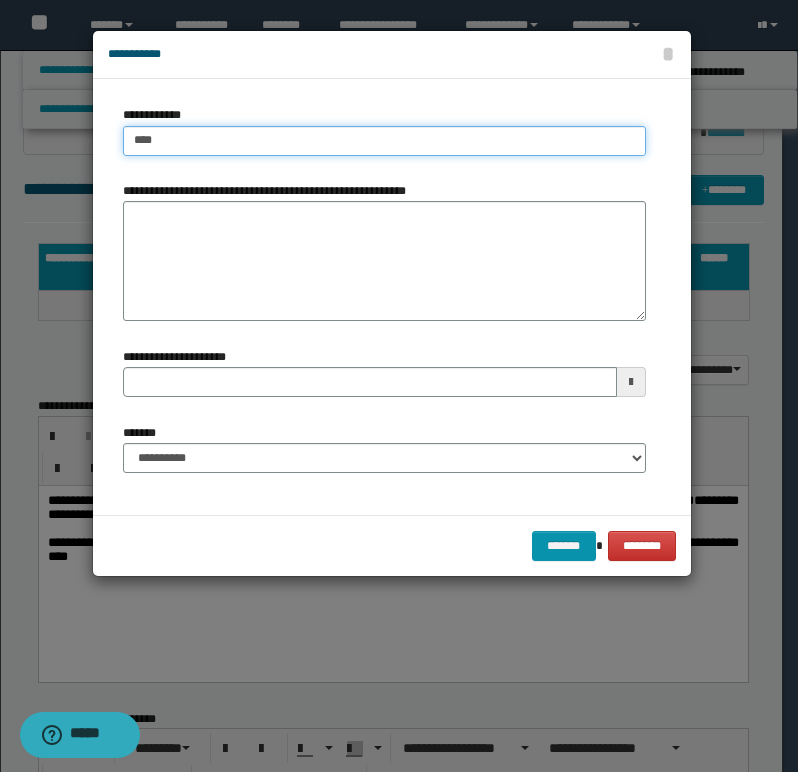 type on "****" 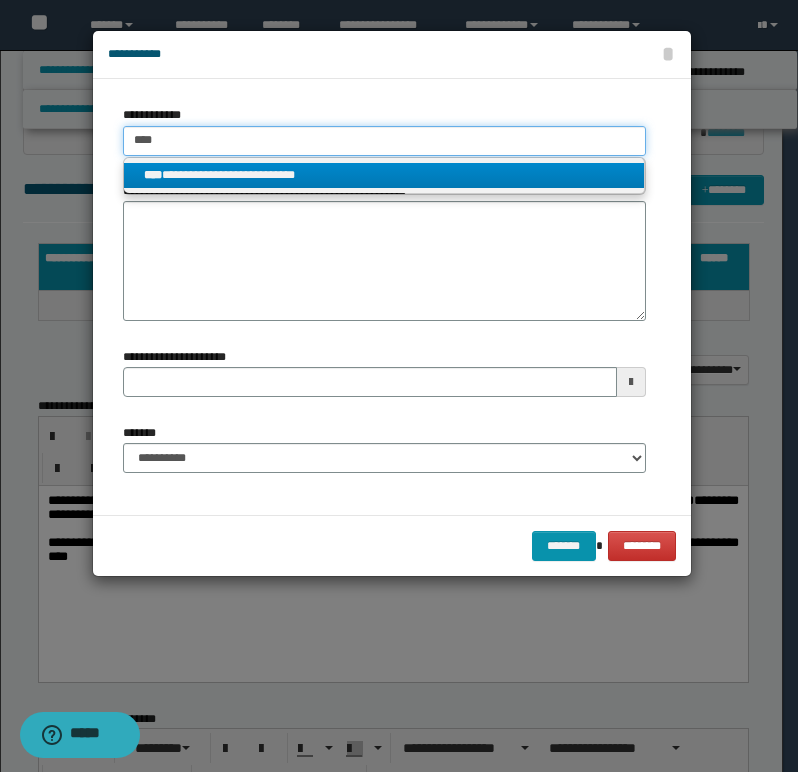 type on "****" 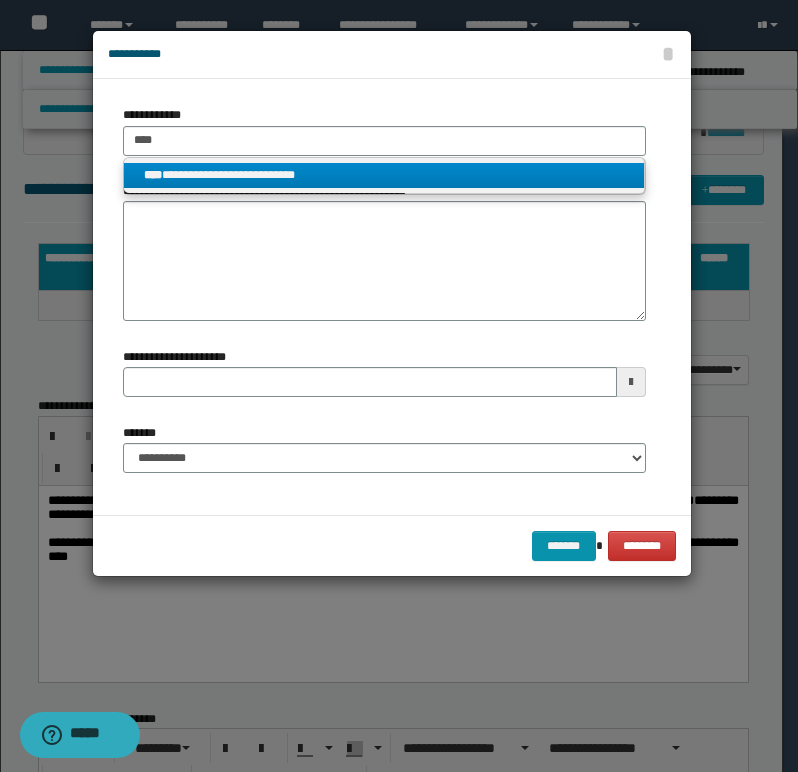 click on "**********" at bounding box center (384, 175) 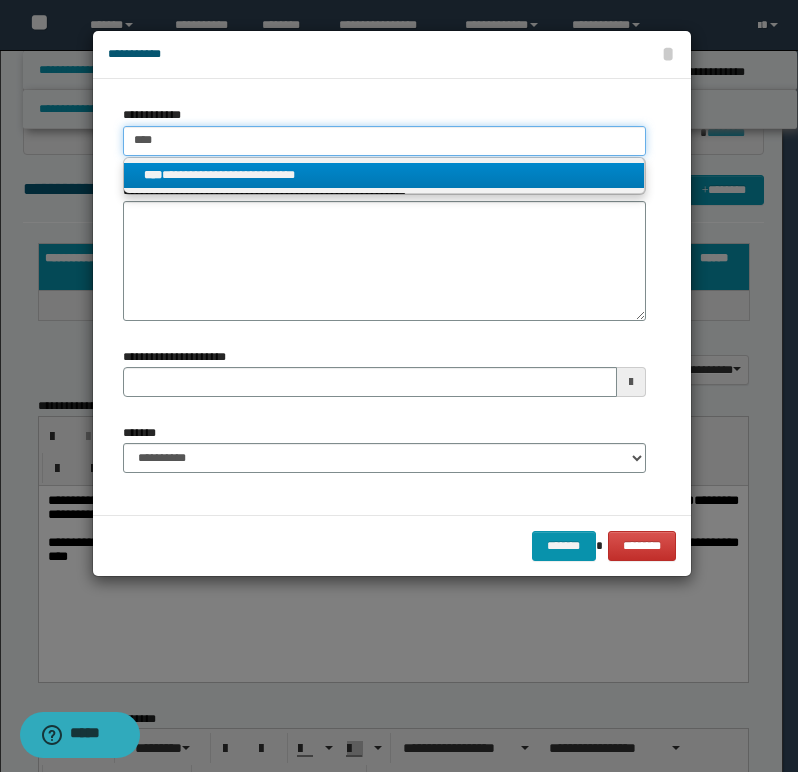 type 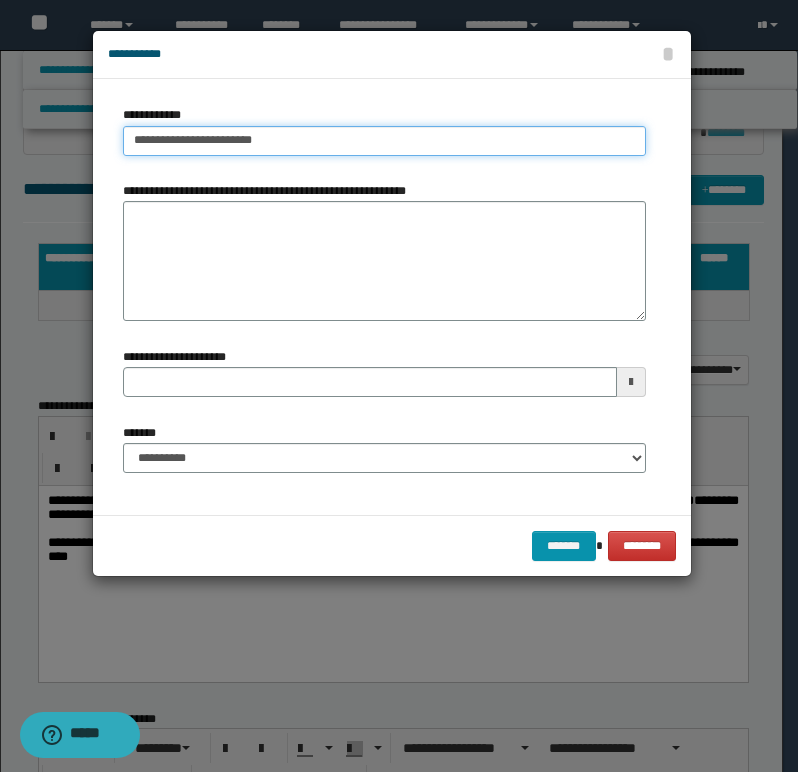 type 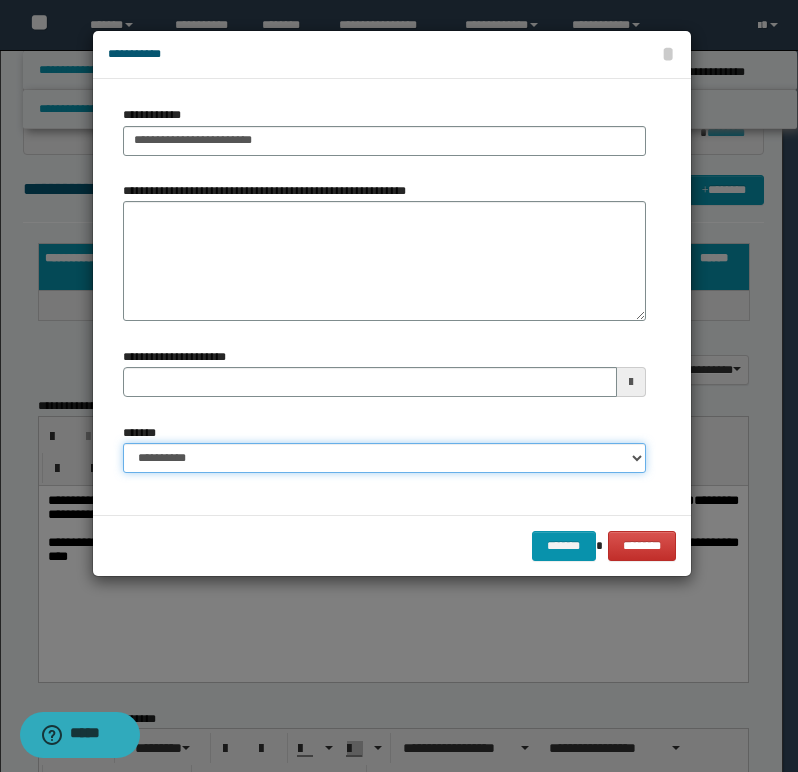 click on "**********" at bounding box center (384, 458) 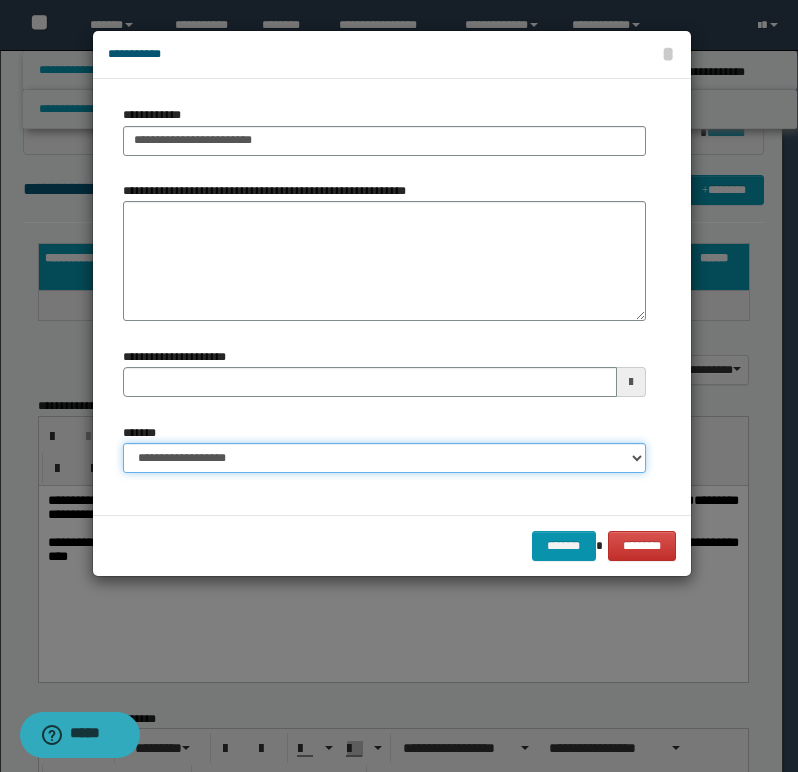 click on "**********" at bounding box center (384, 458) 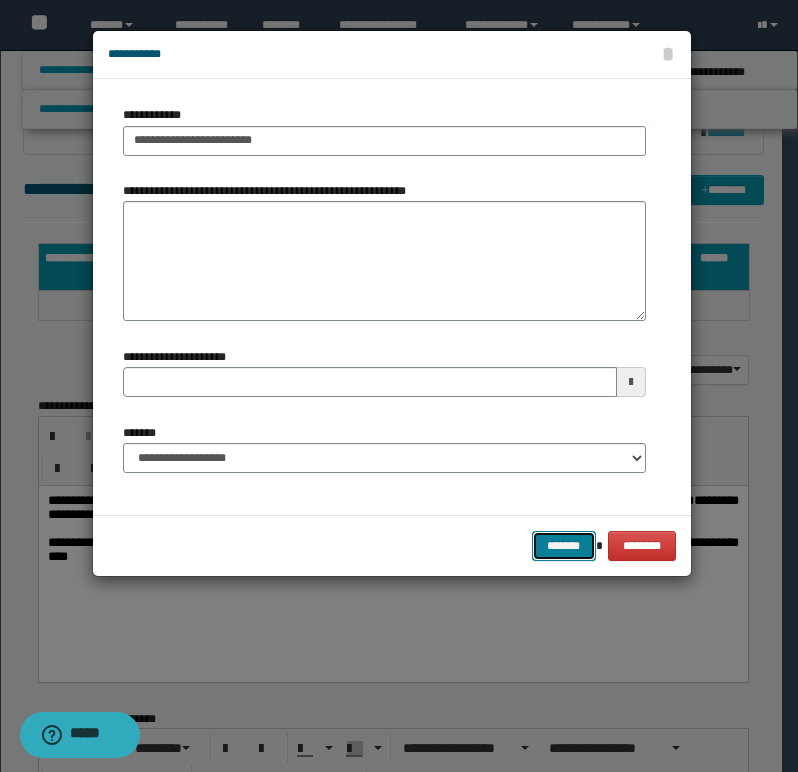 click on "*******" at bounding box center (564, 546) 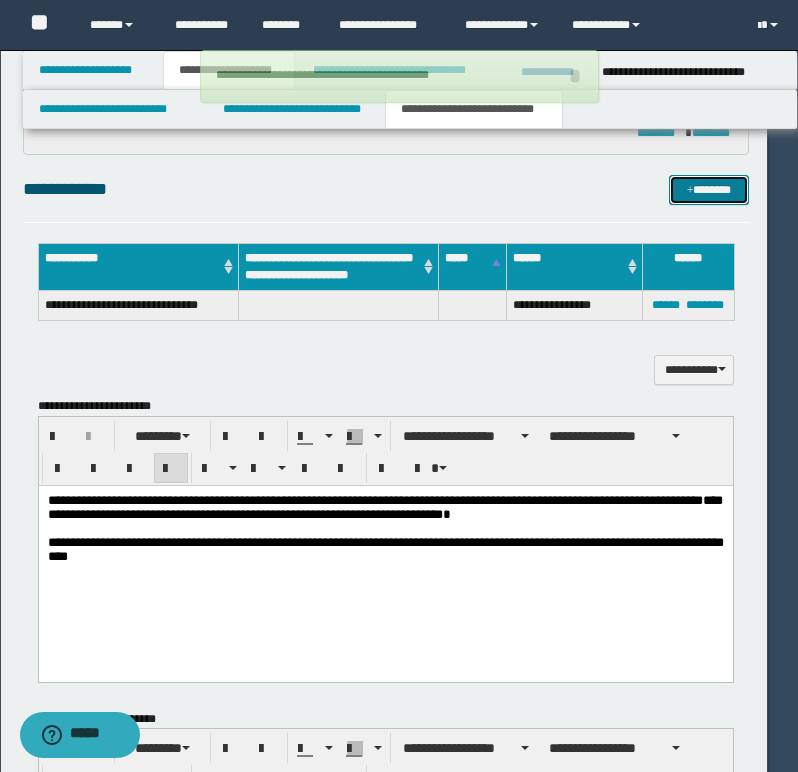 type 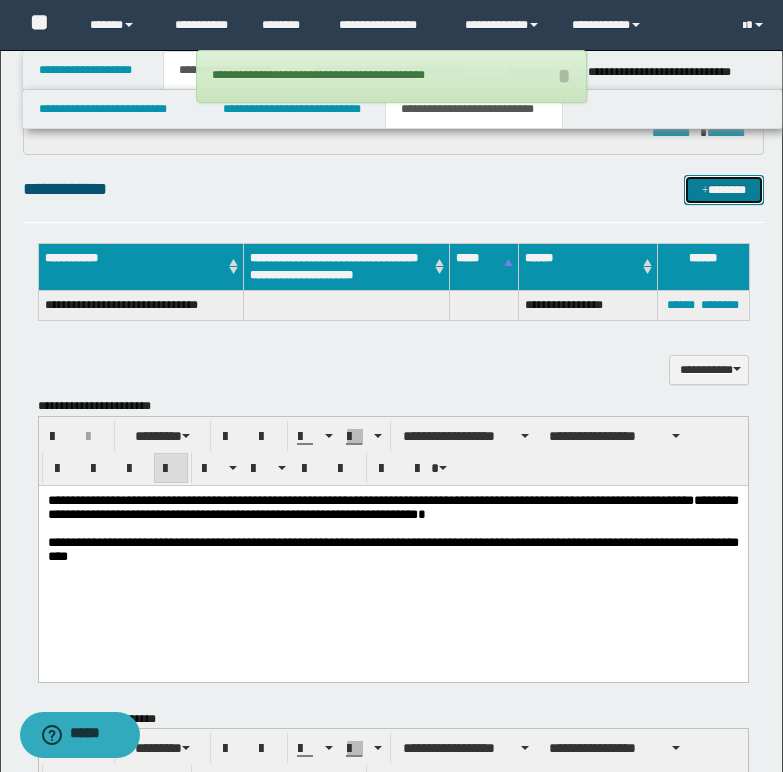 click on "*******" at bounding box center (724, 190) 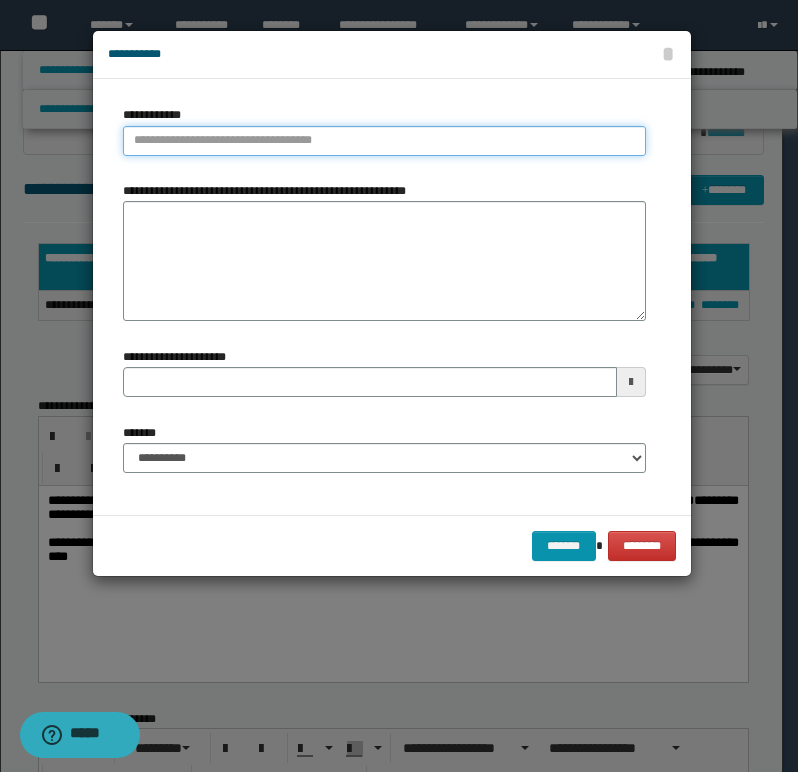 type on "**********" 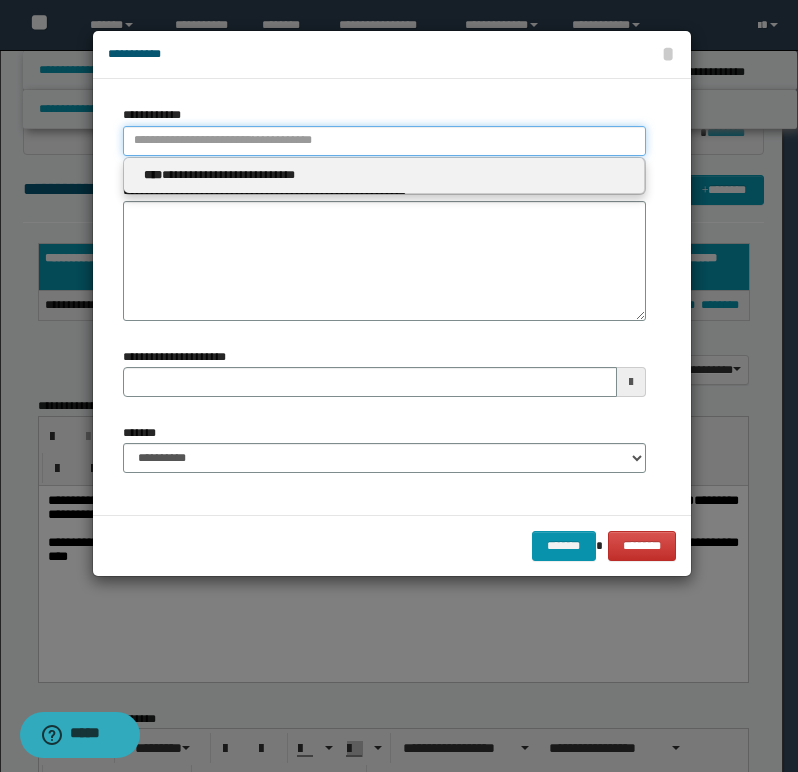 click on "**********" at bounding box center (384, 141) 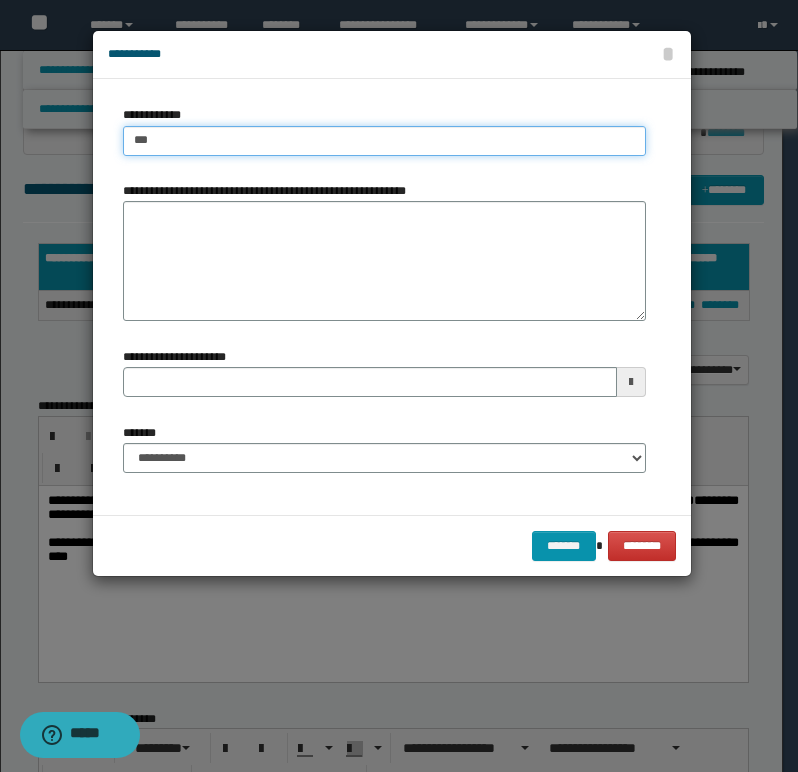 type on "****" 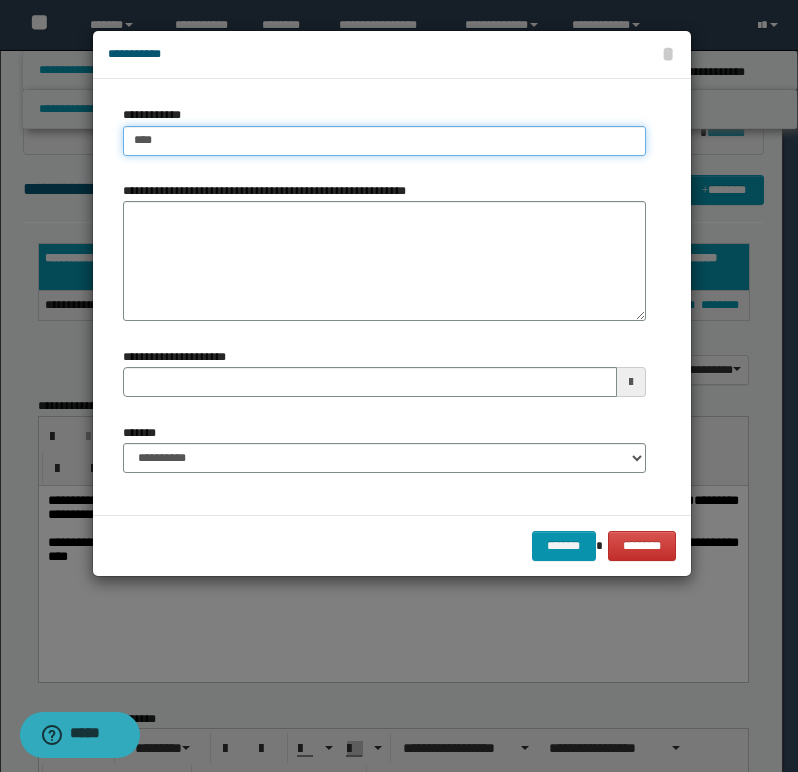 type on "****" 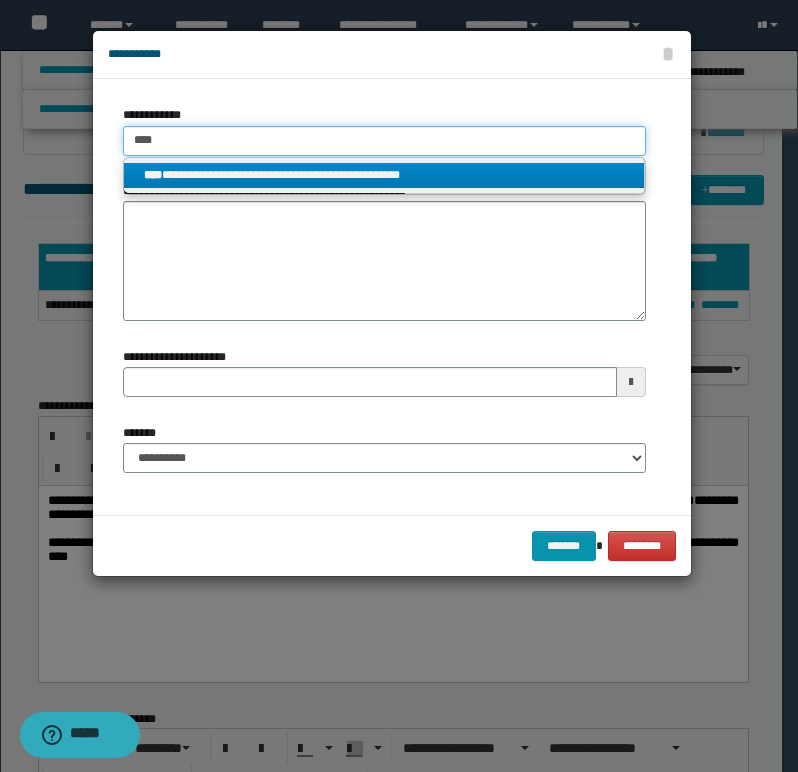 type on "****" 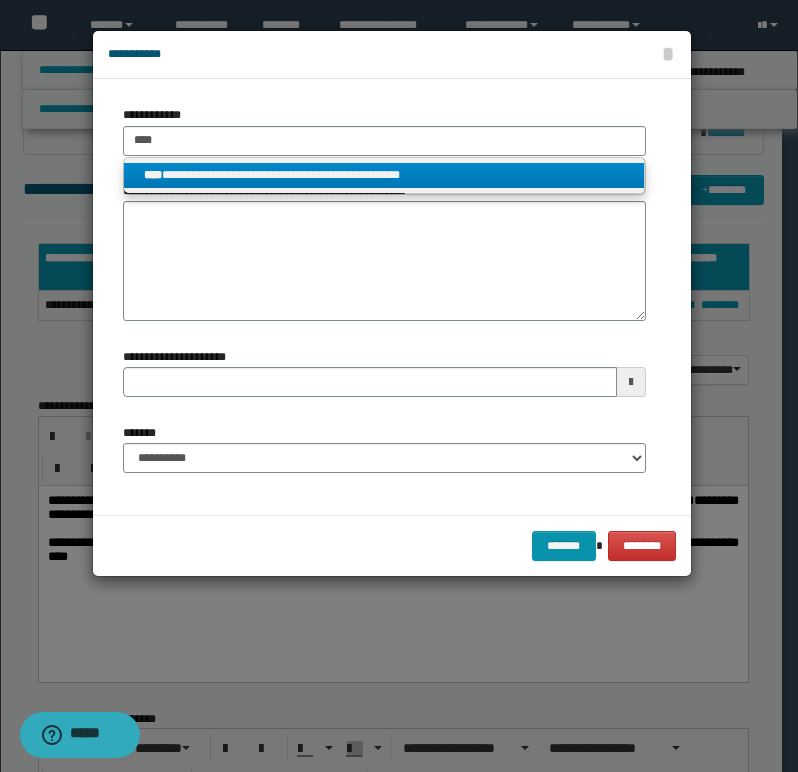click on "**********" at bounding box center (384, 175) 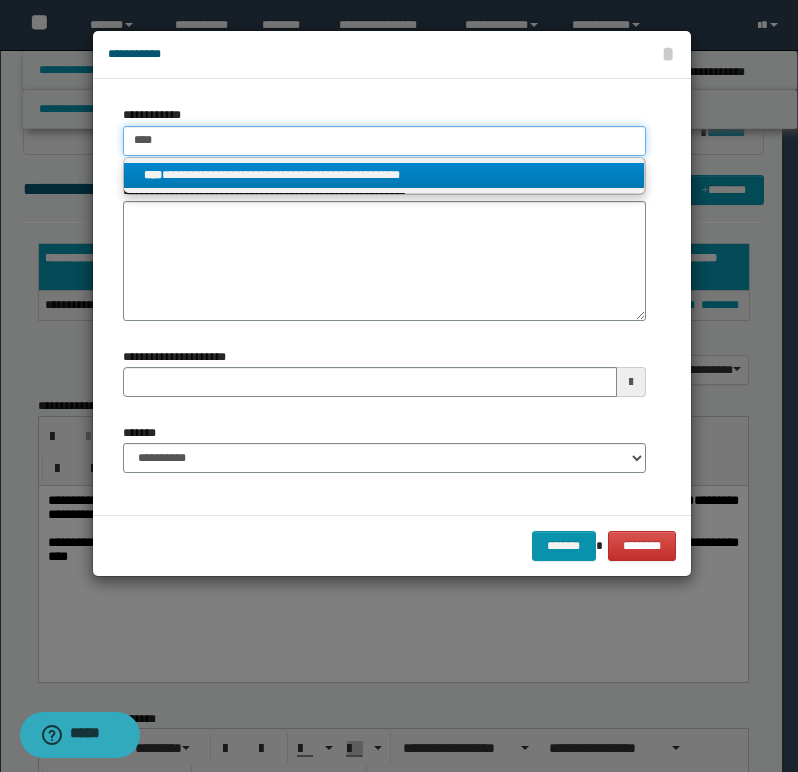 type 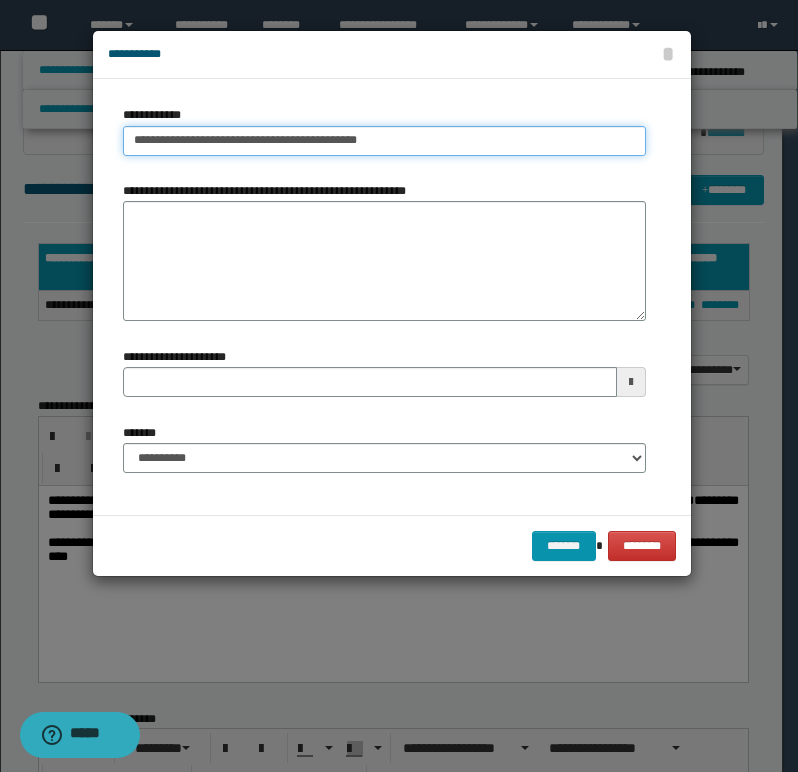 type 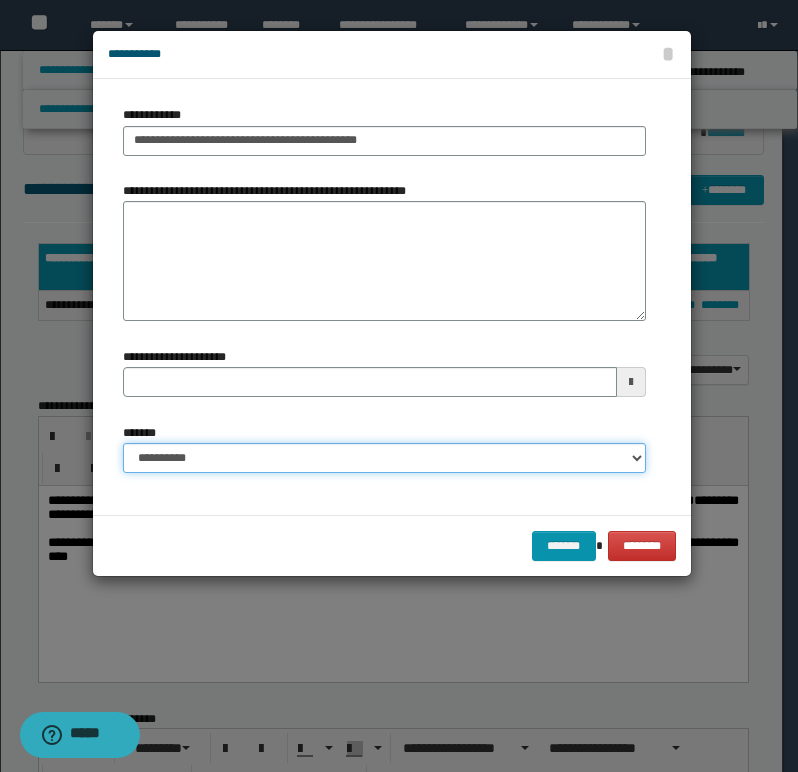 click on "**********" at bounding box center (384, 458) 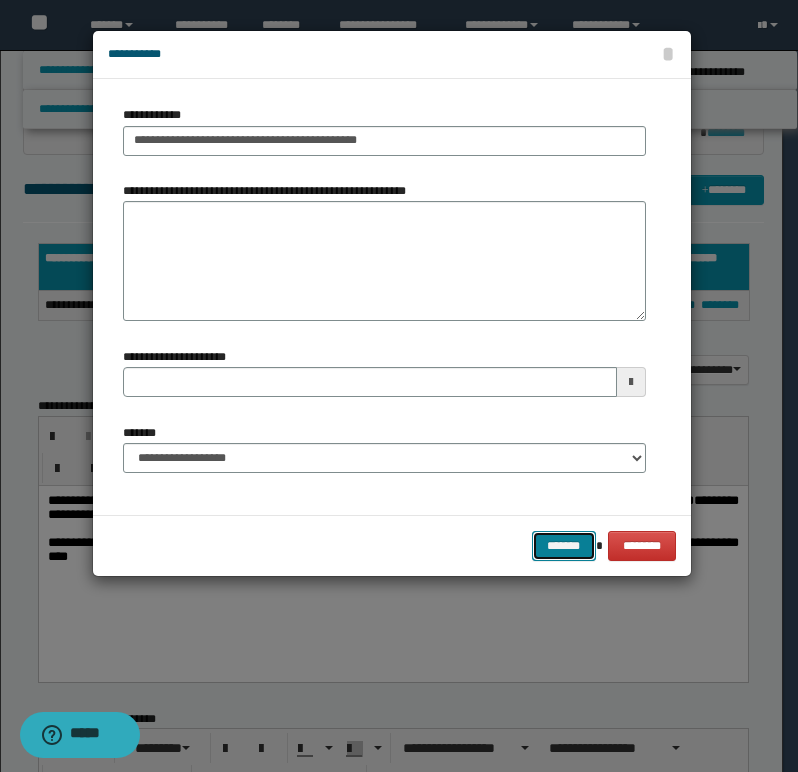click on "*******" at bounding box center (564, 546) 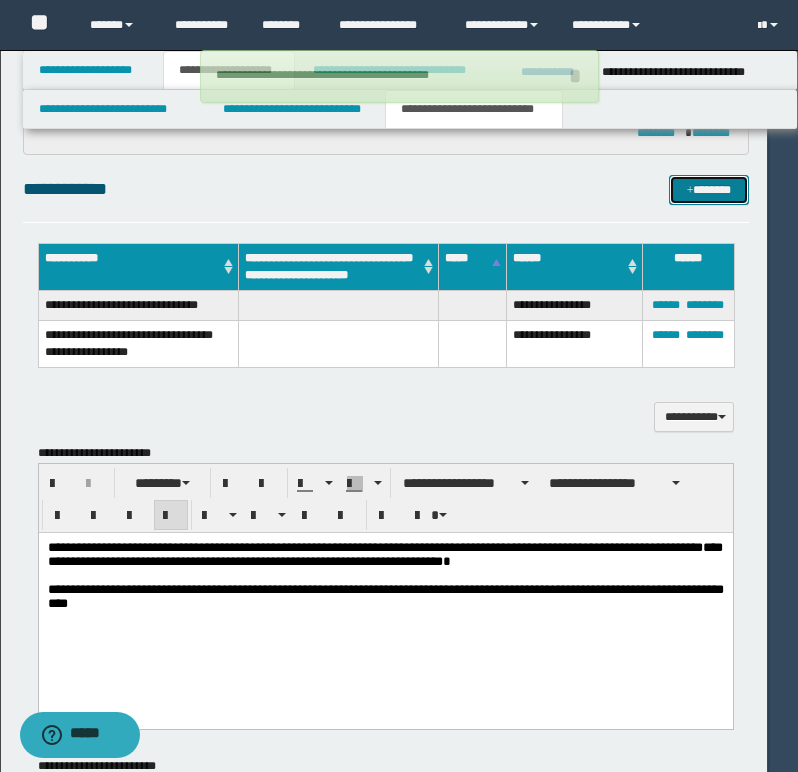 type 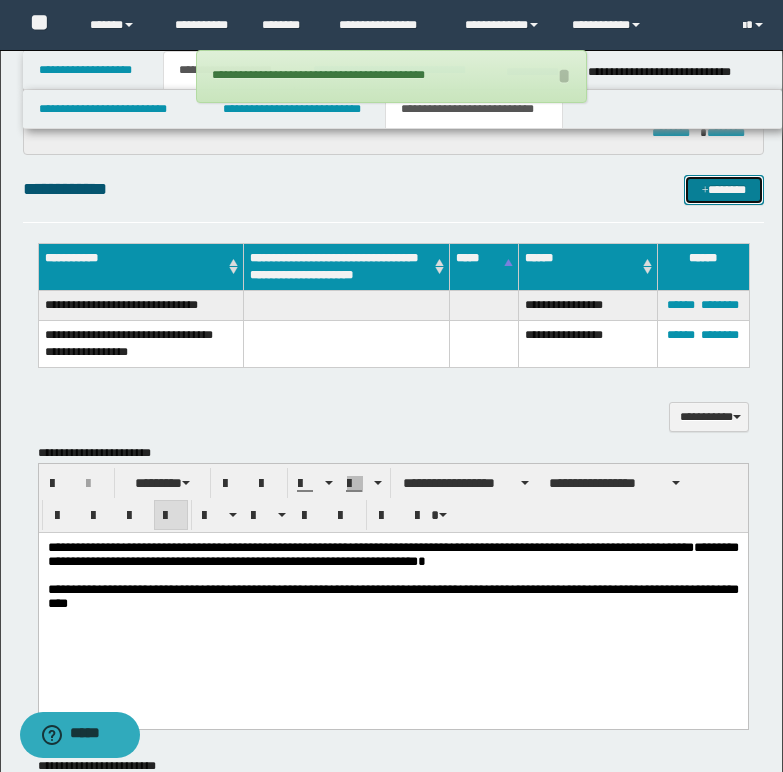 click on "*******" at bounding box center (724, 190) 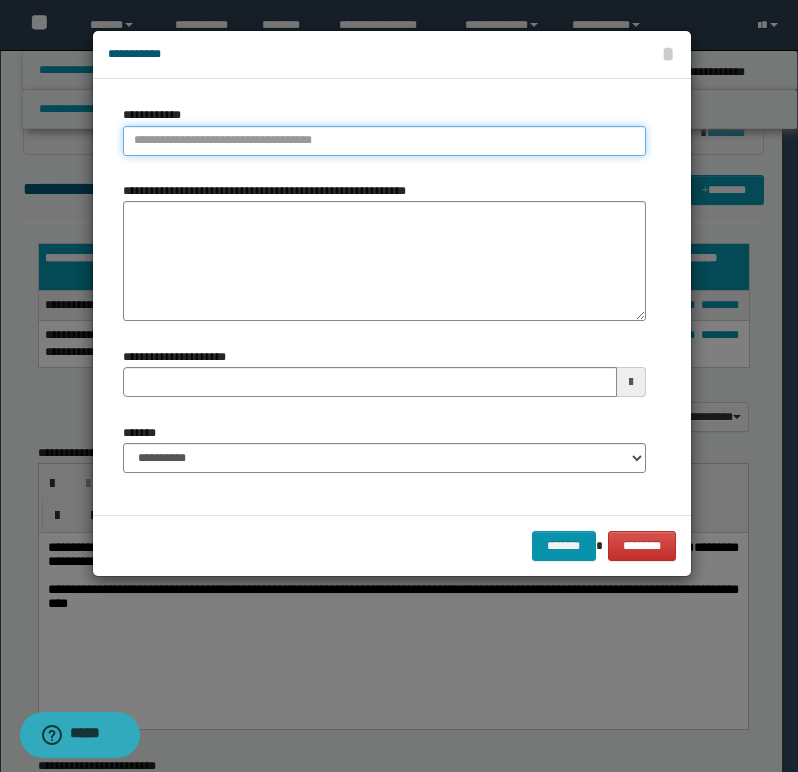 type on "**********" 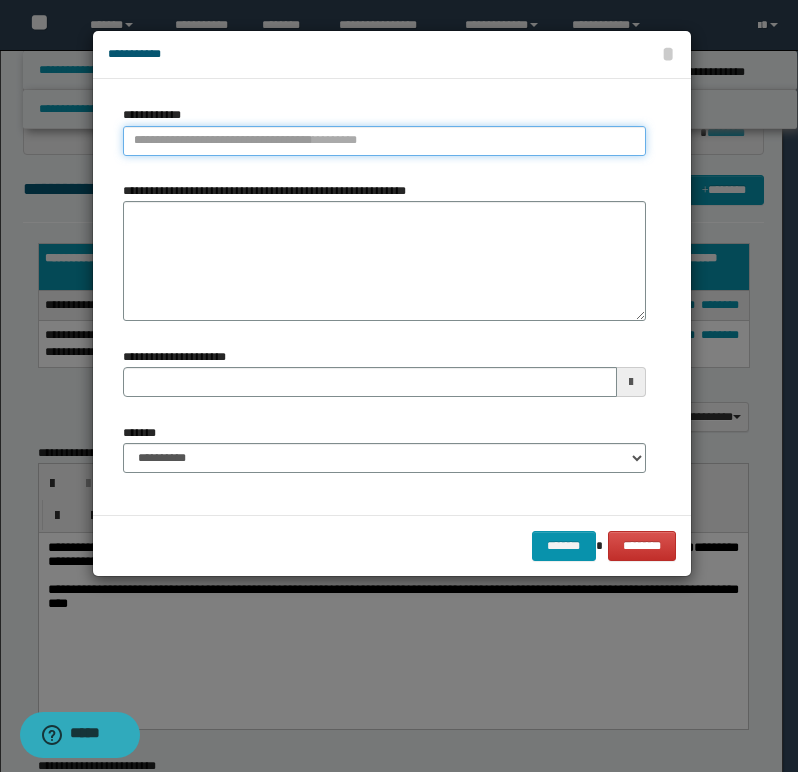 click on "**********" at bounding box center (384, 141) 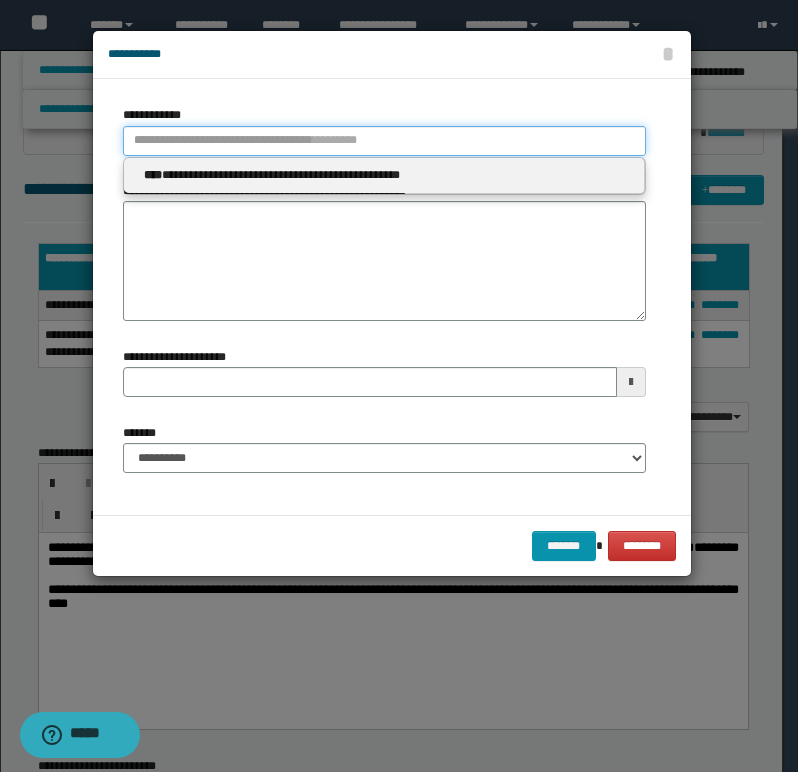 type 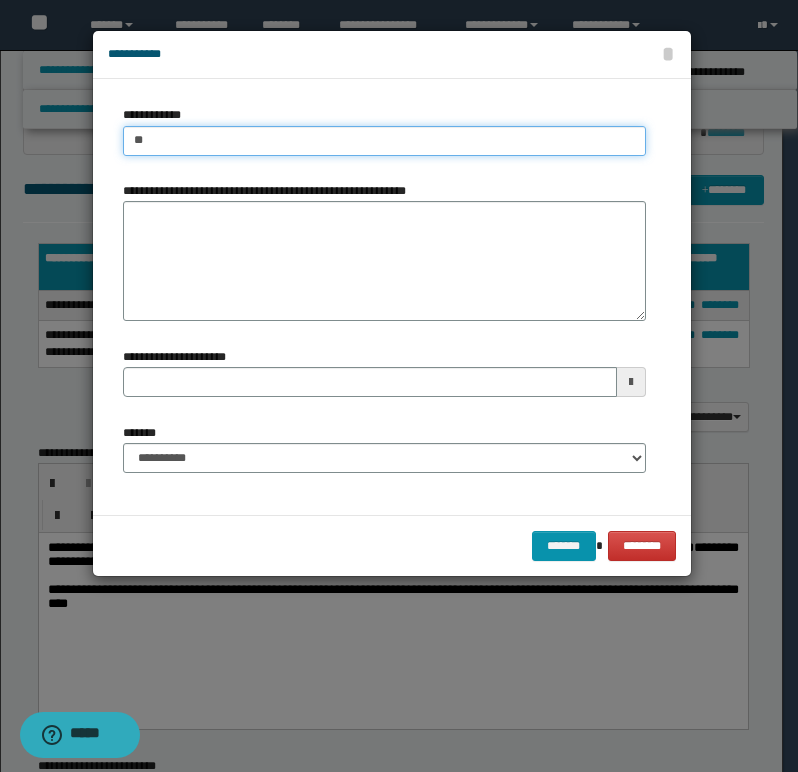 type on "***" 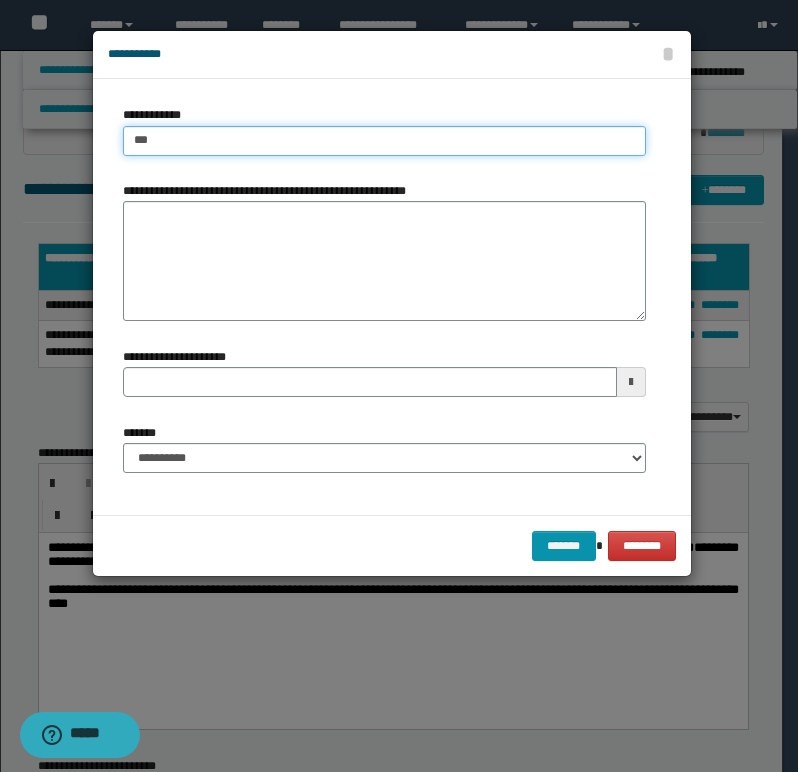 type on "***" 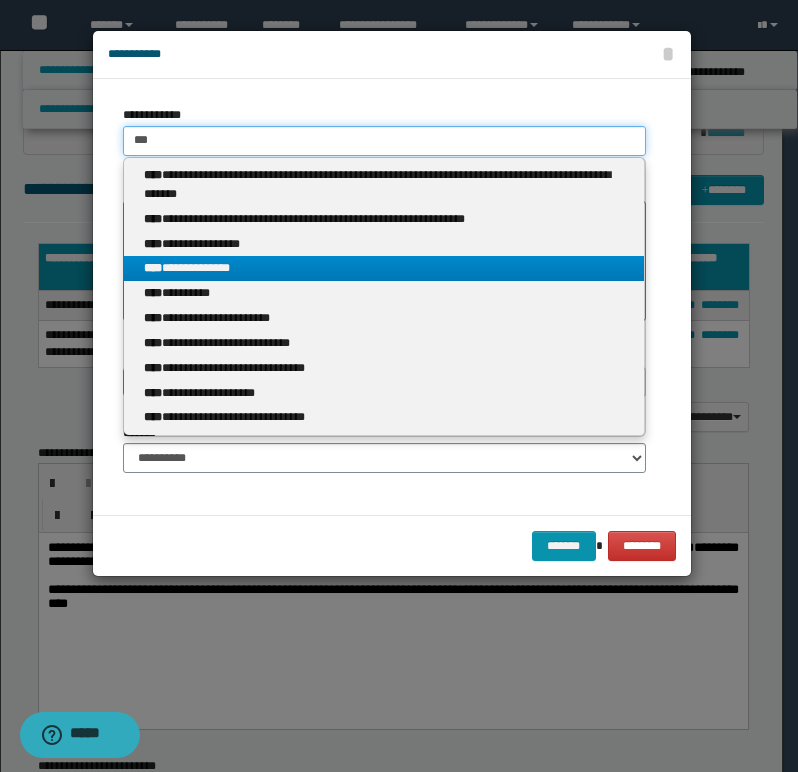 type on "***" 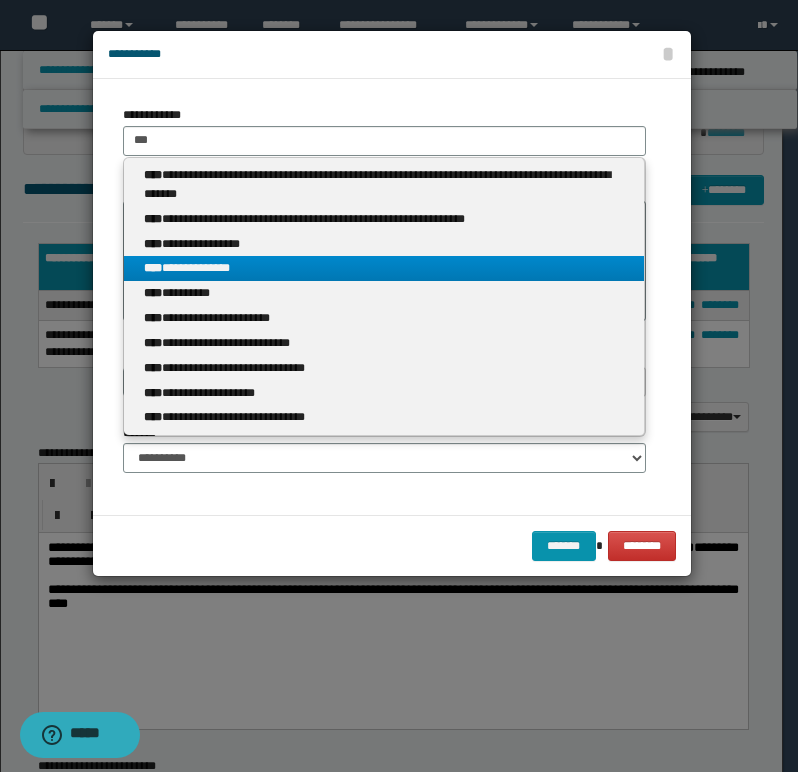click on "**********" at bounding box center (384, 268) 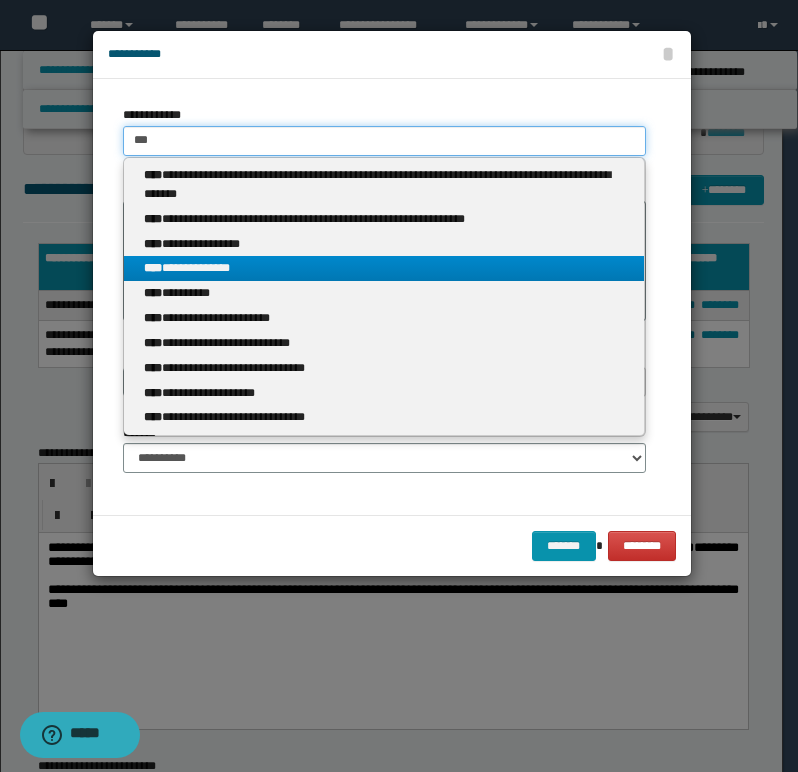 type 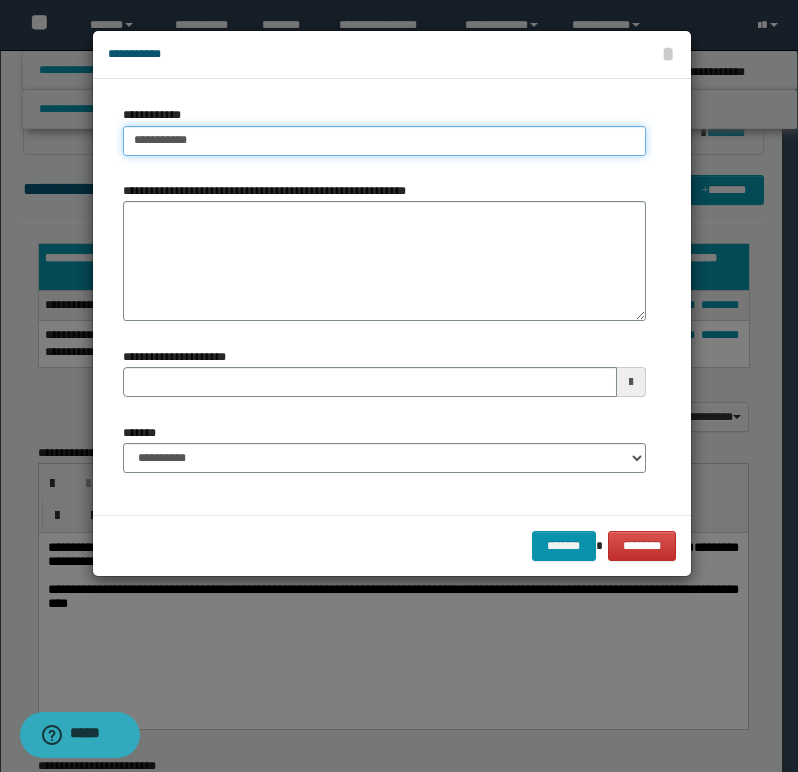 type 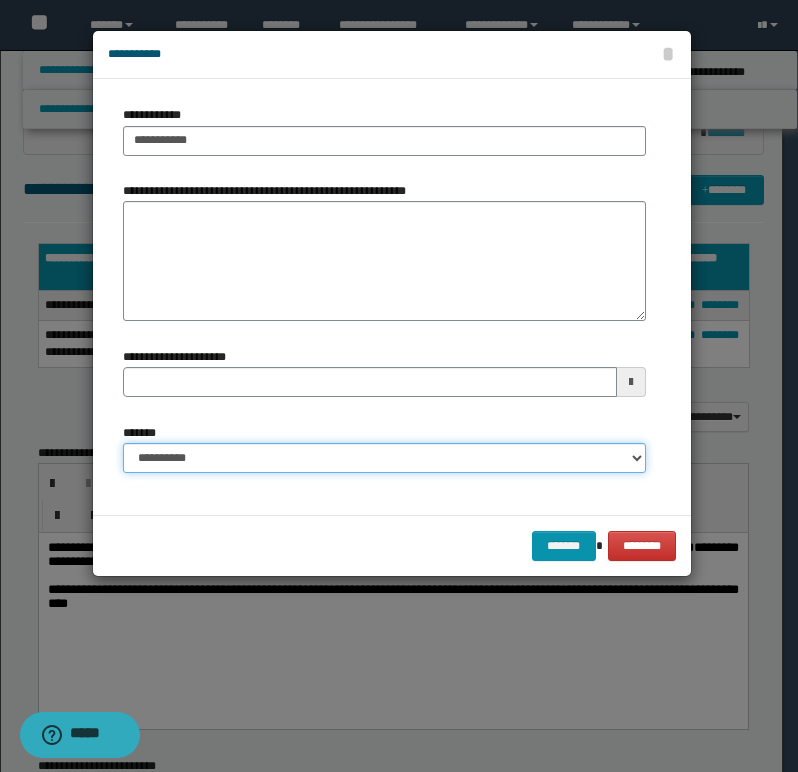 click on "**********" at bounding box center [384, 458] 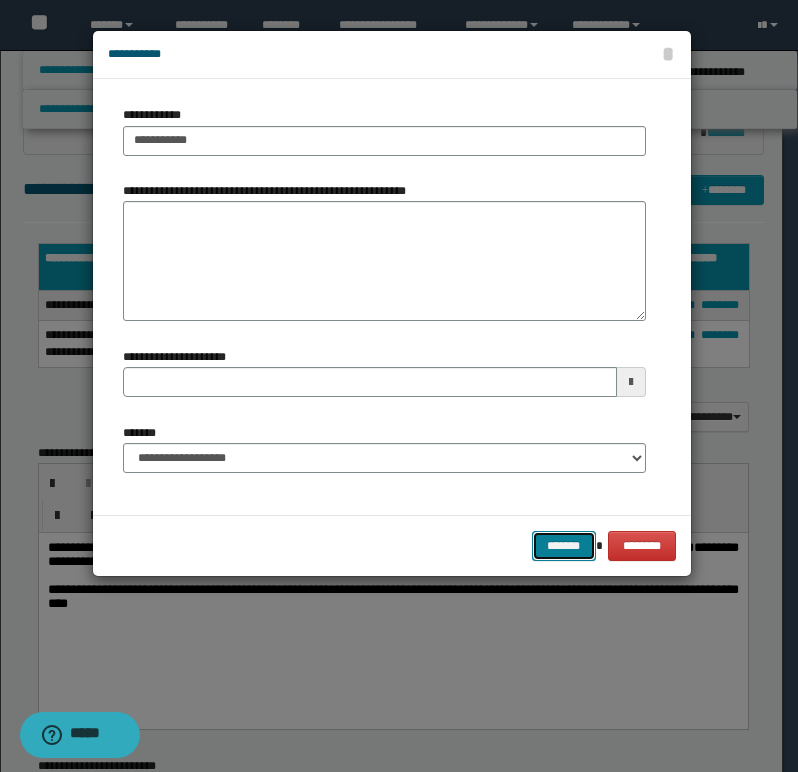 click on "*******" at bounding box center [564, 546] 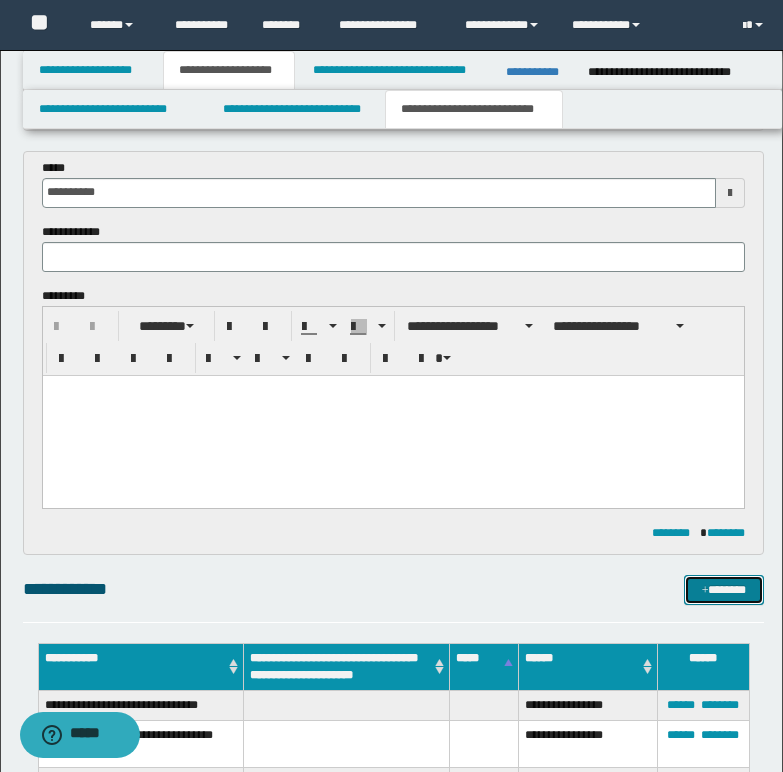 scroll, scrollTop: 300, scrollLeft: 0, axis: vertical 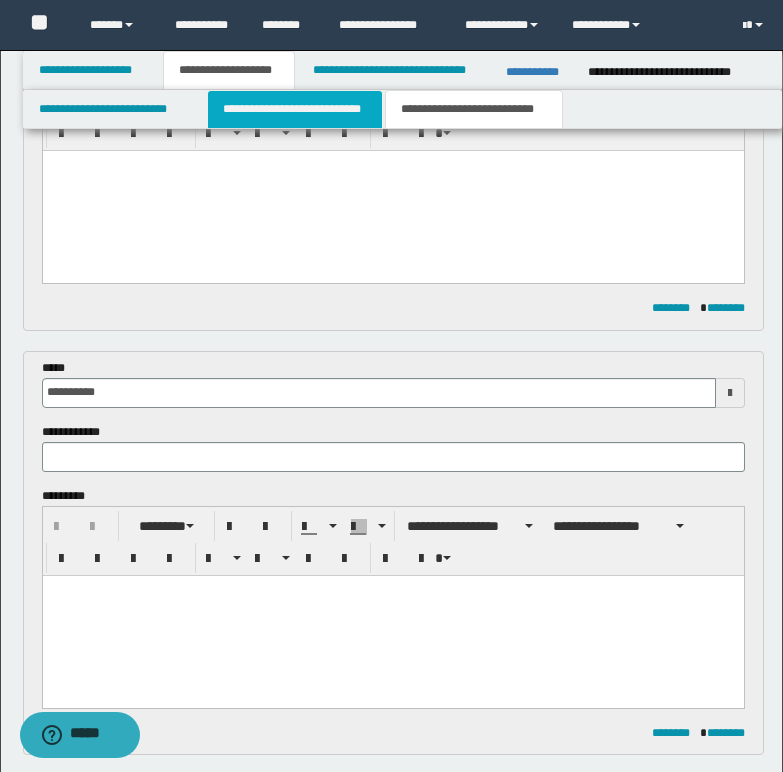 click on "**********" at bounding box center (295, 109) 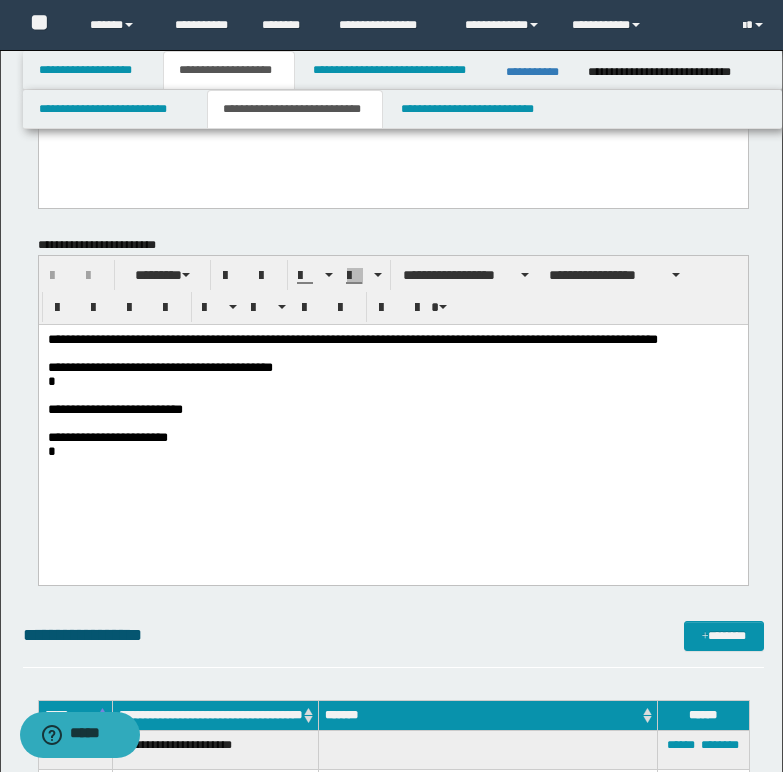 scroll, scrollTop: 0, scrollLeft: 0, axis: both 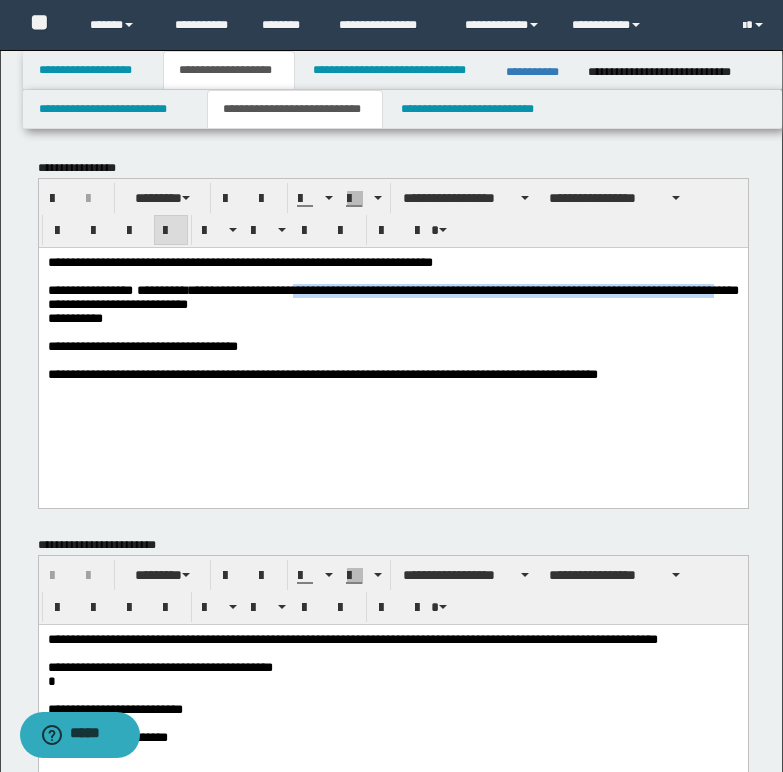 click on "**********" at bounding box center [392, 296] 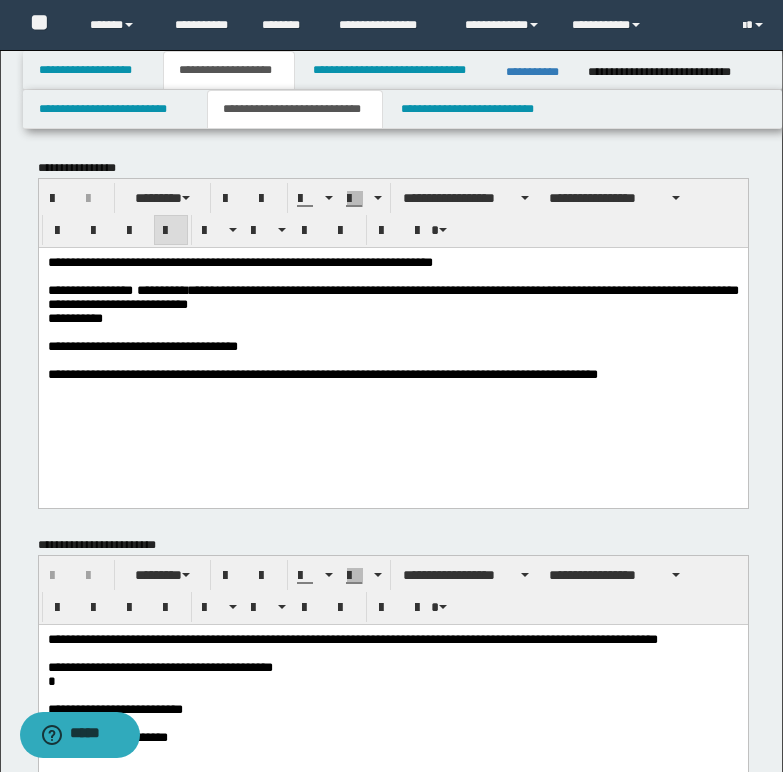 click on "**********" at bounding box center [392, 296] 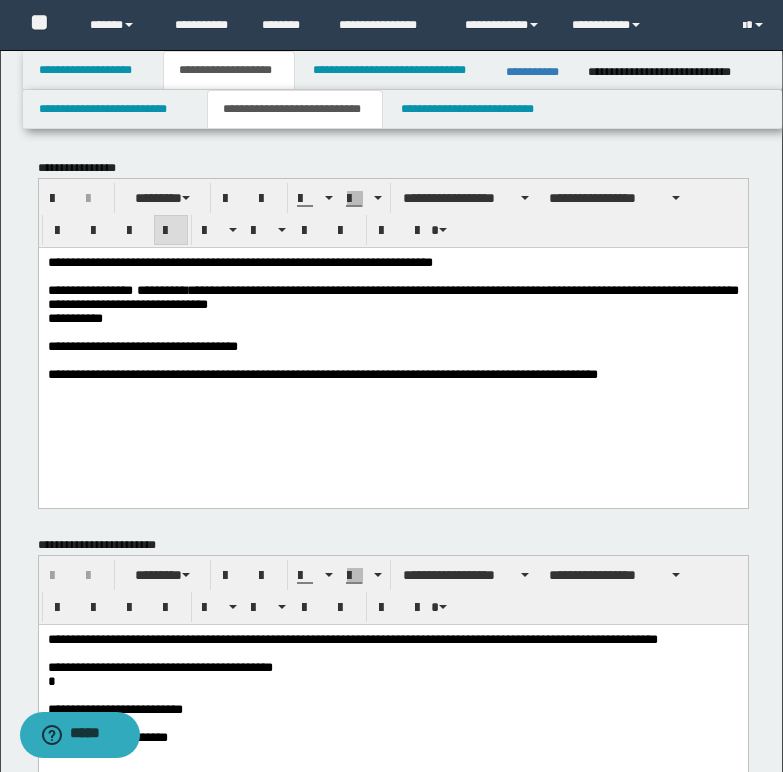 click on "**********" at bounding box center [392, 296] 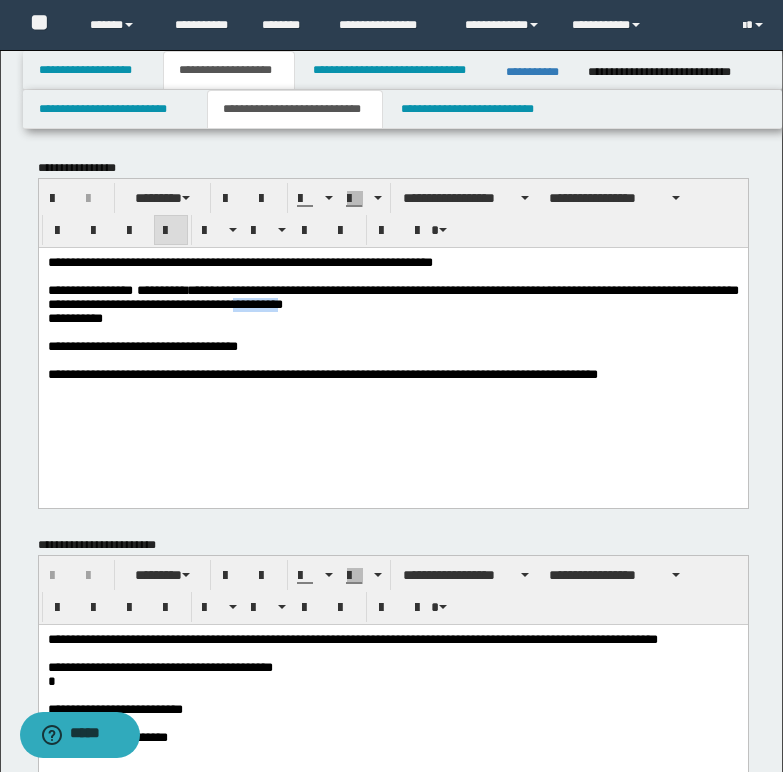 drag, startPoint x: 373, startPoint y: 306, endPoint x: 439, endPoint y: 303, distance: 66.068146 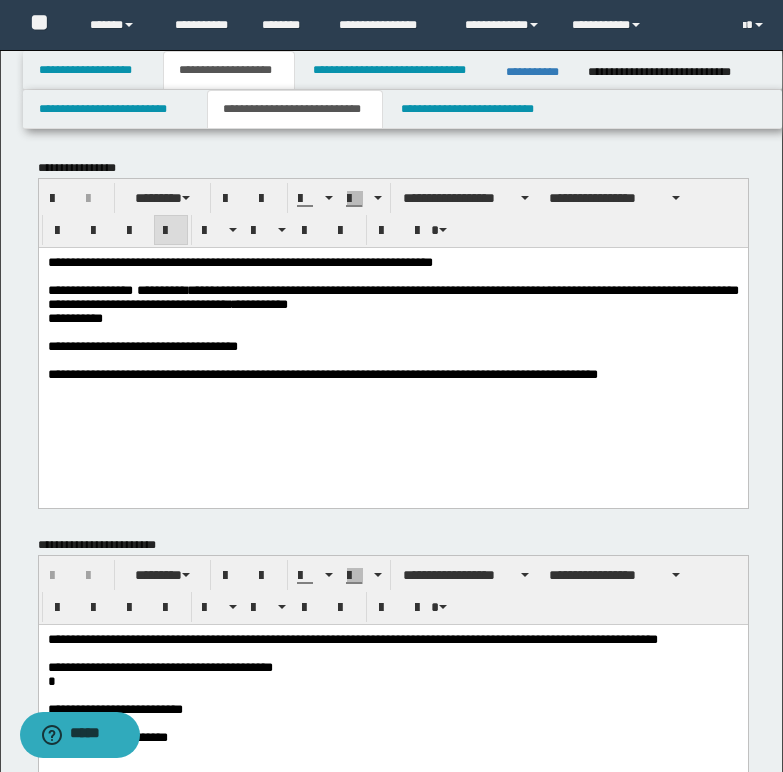 click on "**********" at bounding box center (392, 297) 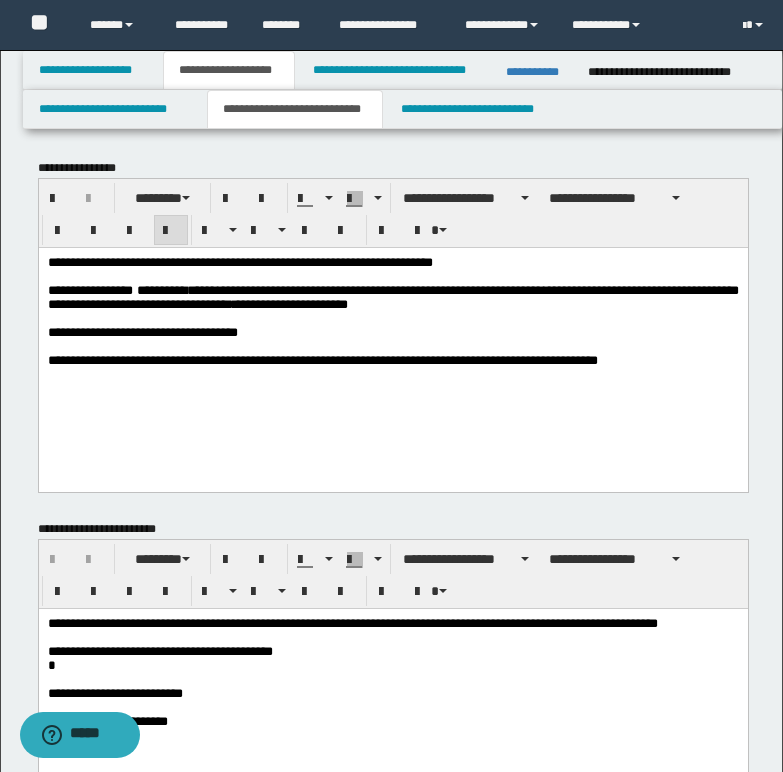click on "**********" at bounding box center [367, 359] 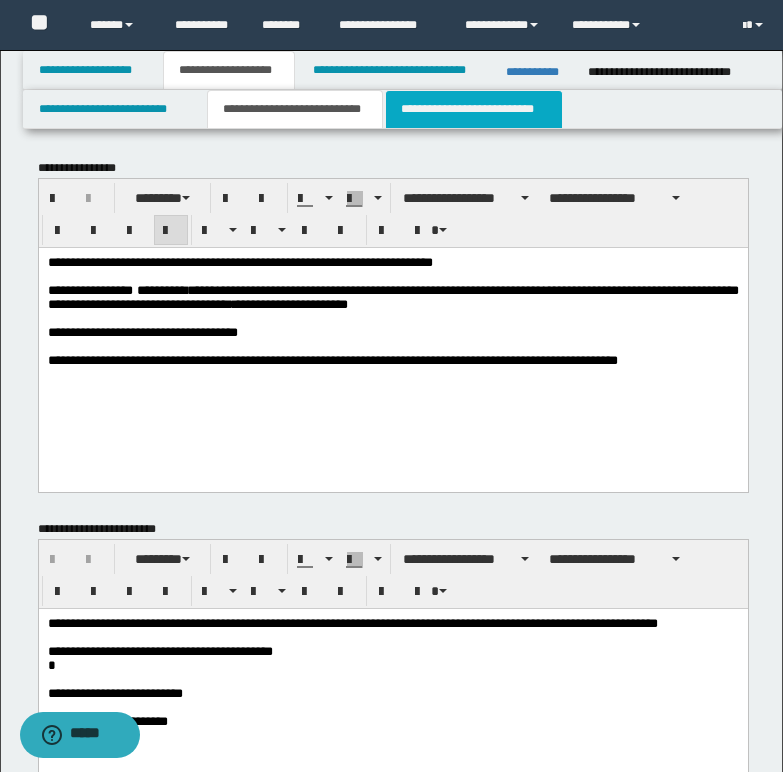 click on "**********" at bounding box center (474, 109) 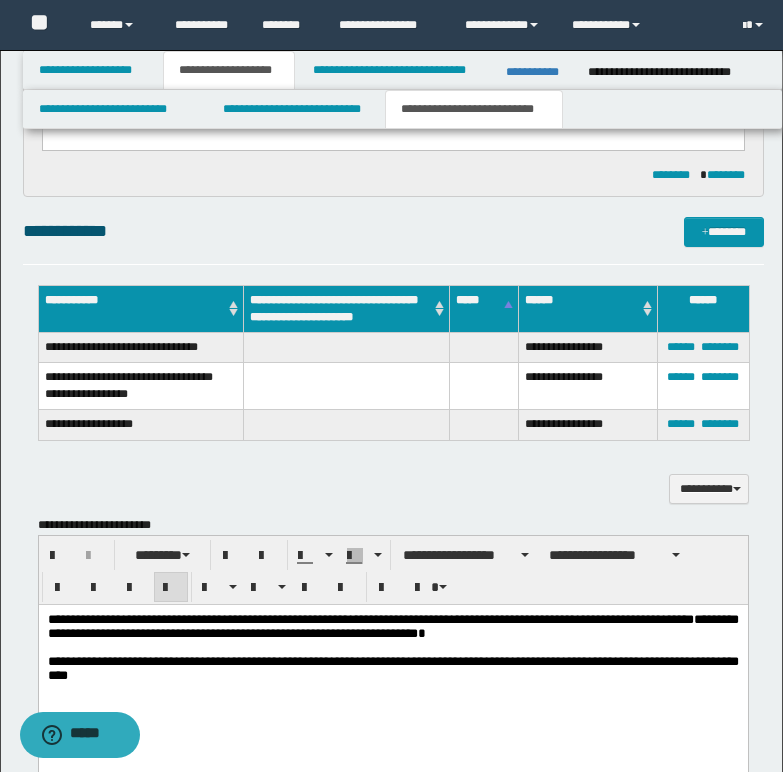 scroll, scrollTop: 900, scrollLeft: 0, axis: vertical 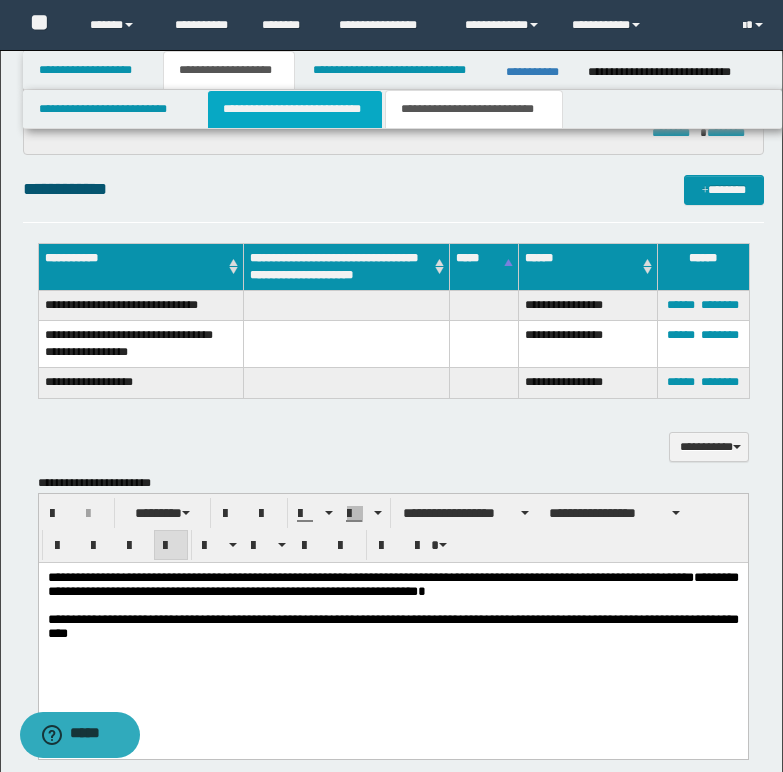 click on "**********" at bounding box center (295, 109) 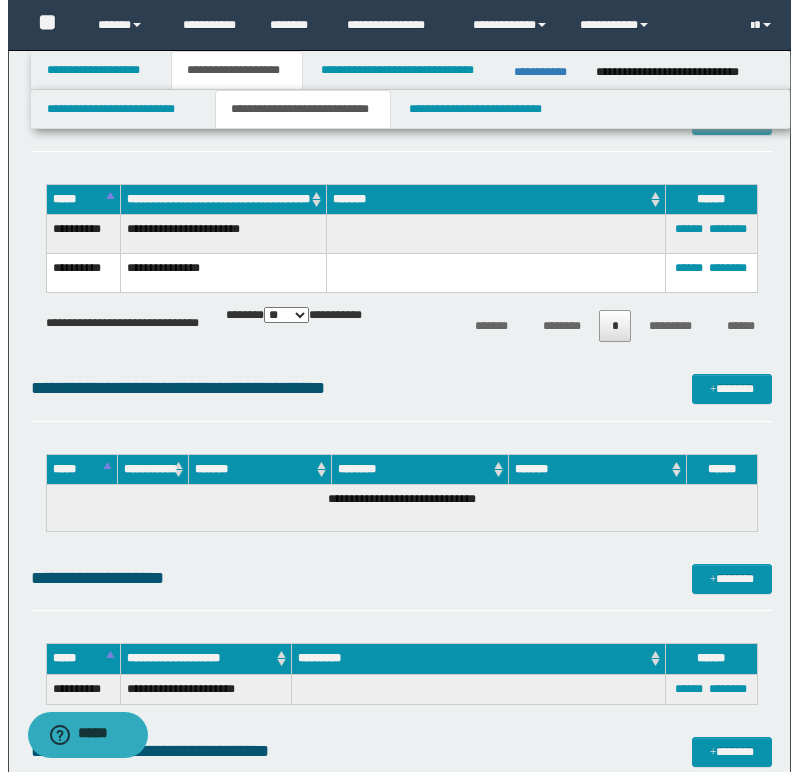 scroll, scrollTop: 700, scrollLeft: 0, axis: vertical 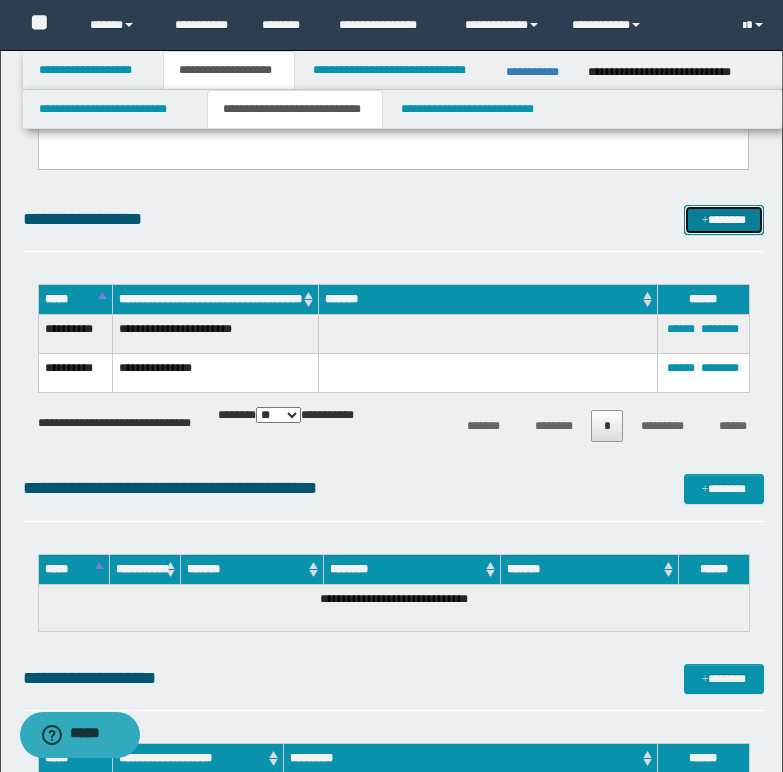 click on "*******" at bounding box center (724, 220) 